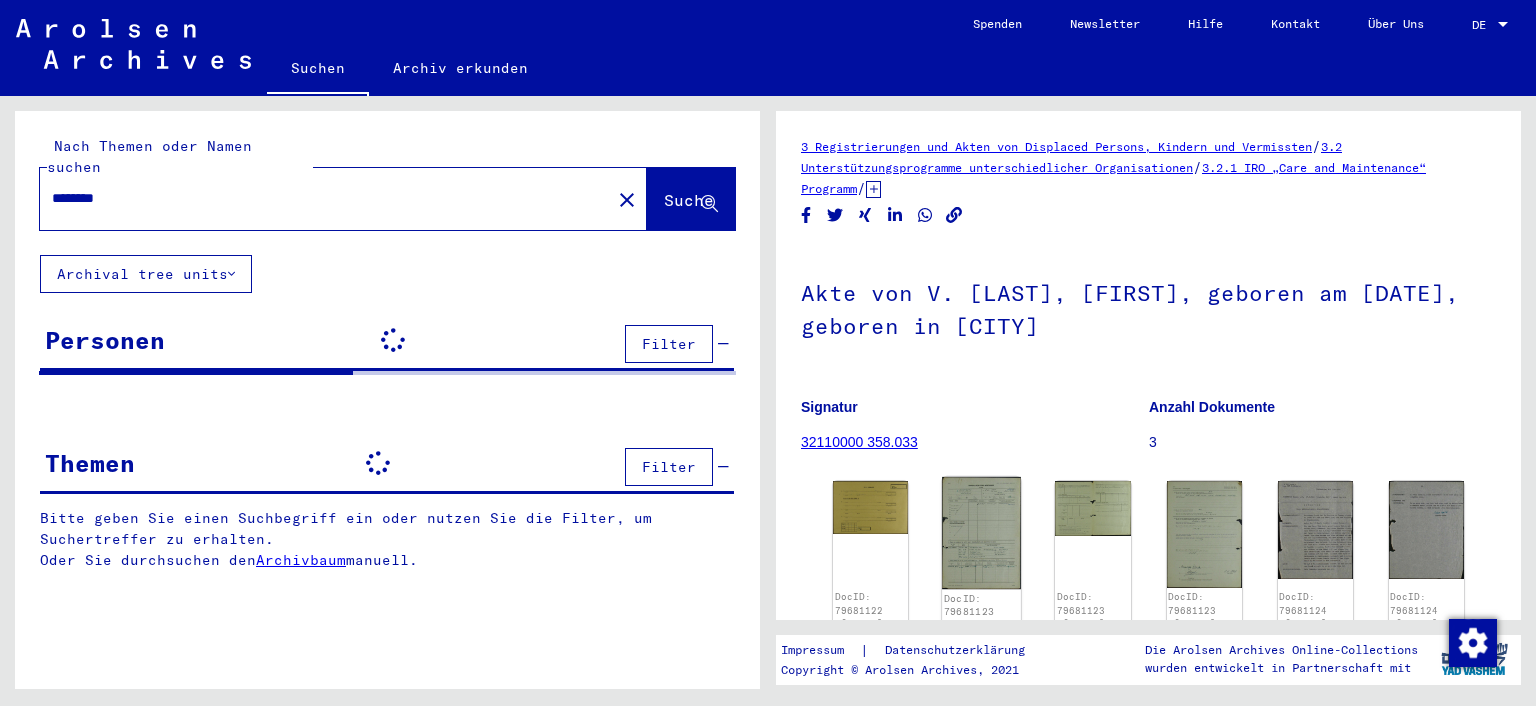scroll, scrollTop: 0, scrollLeft: 0, axis: both 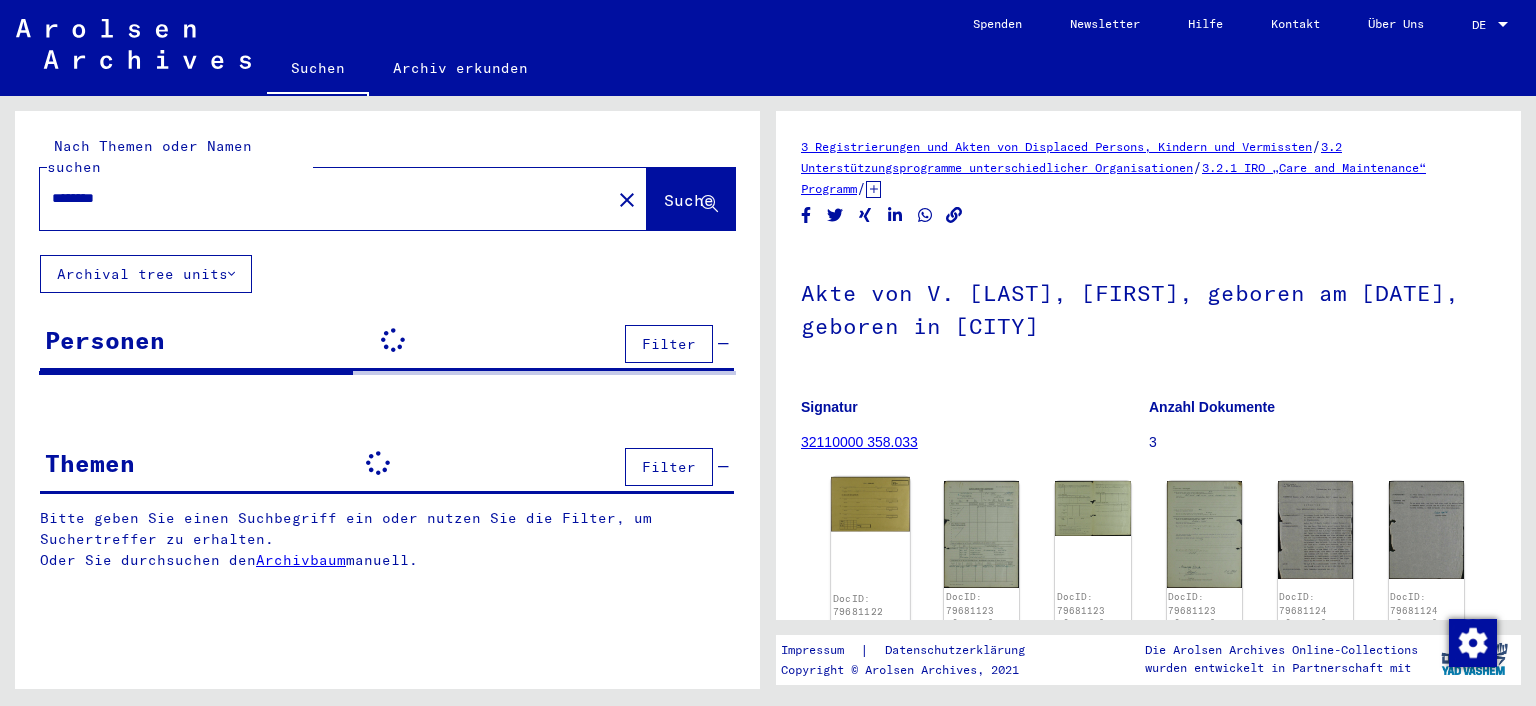 click 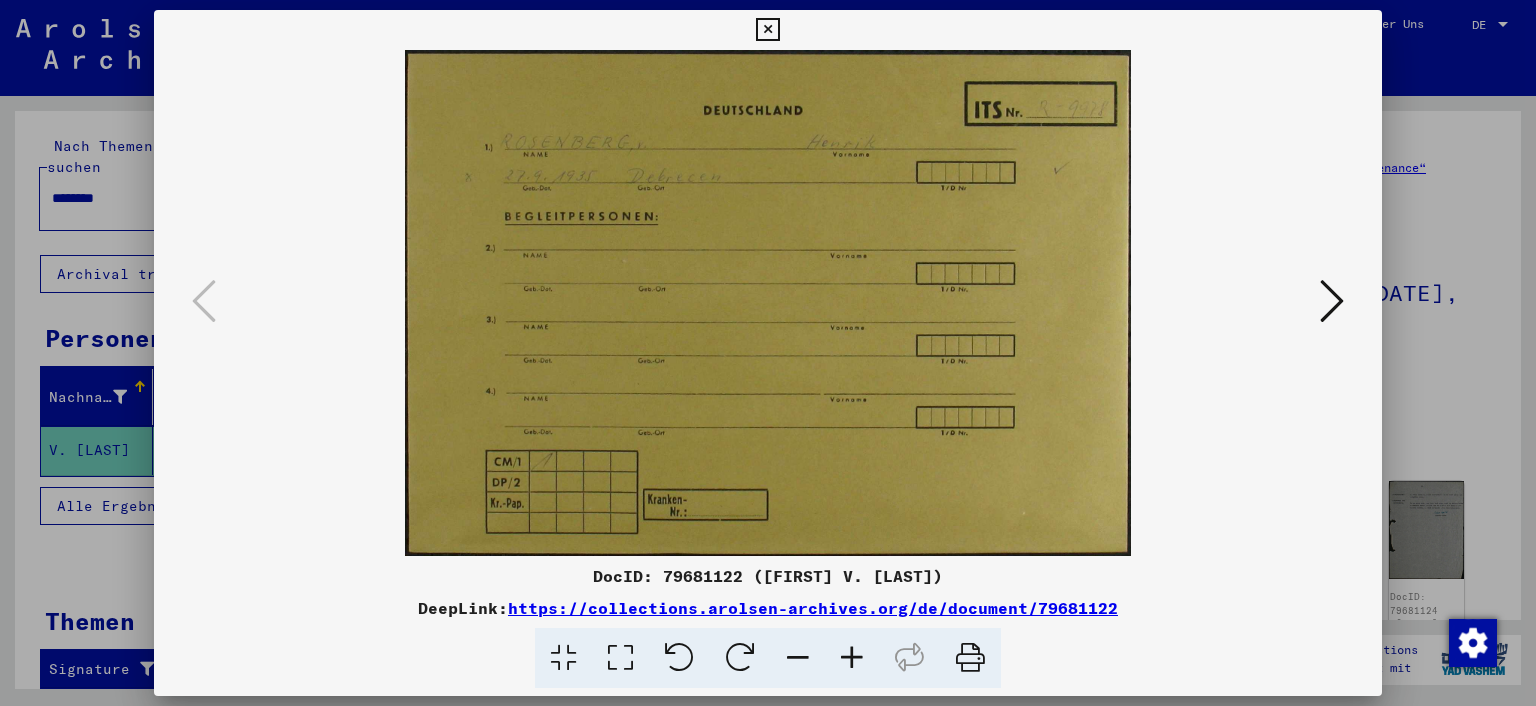 click at bounding box center [1332, 301] 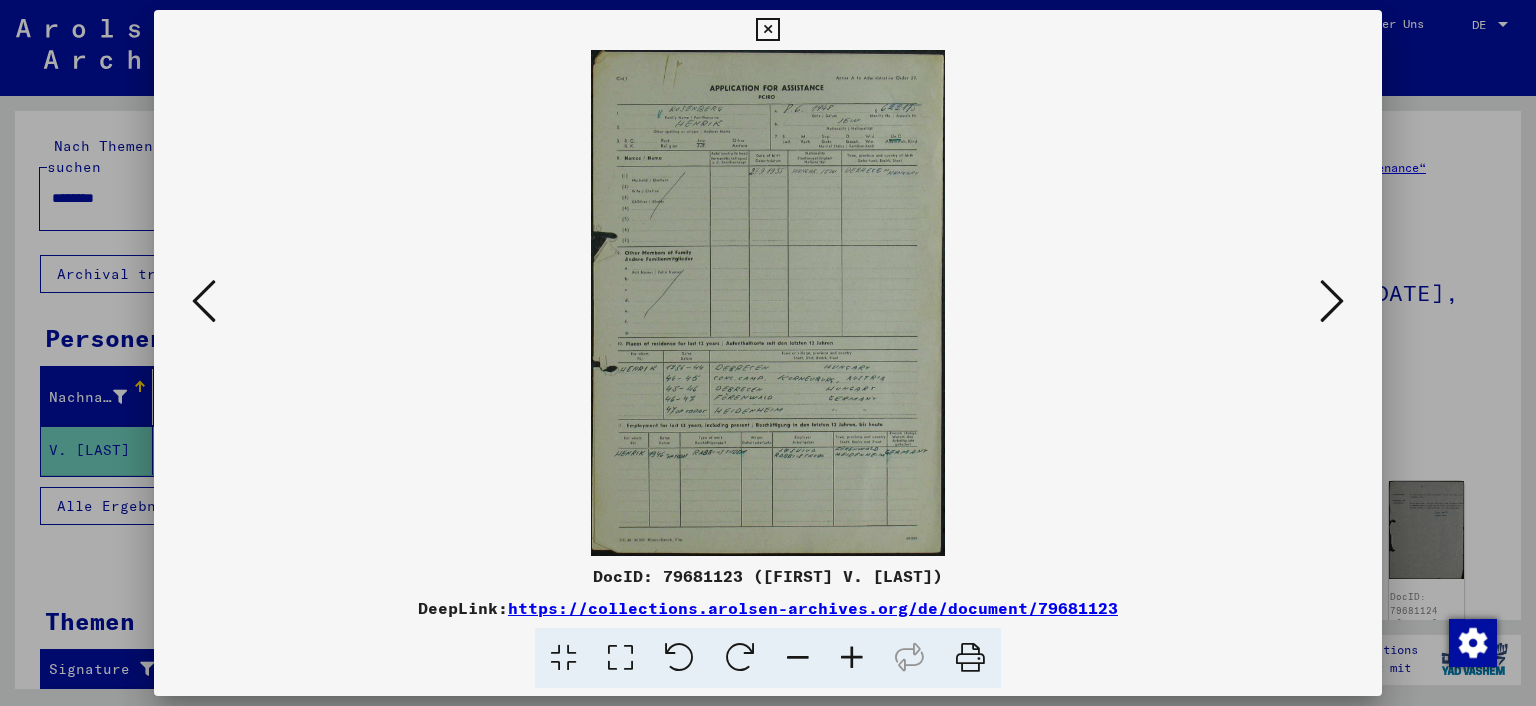 click at bounding box center (1332, 301) 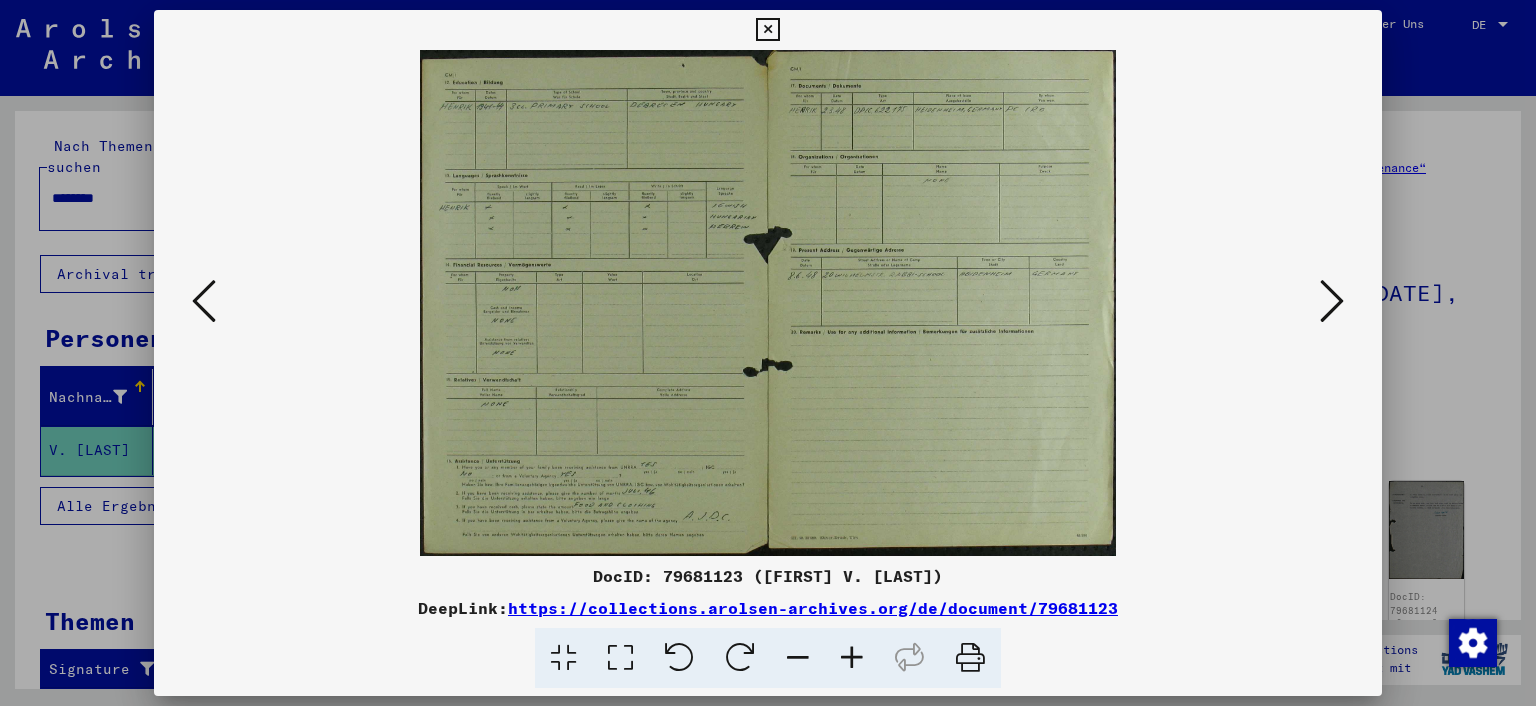 click at bounding box center (768, 303) 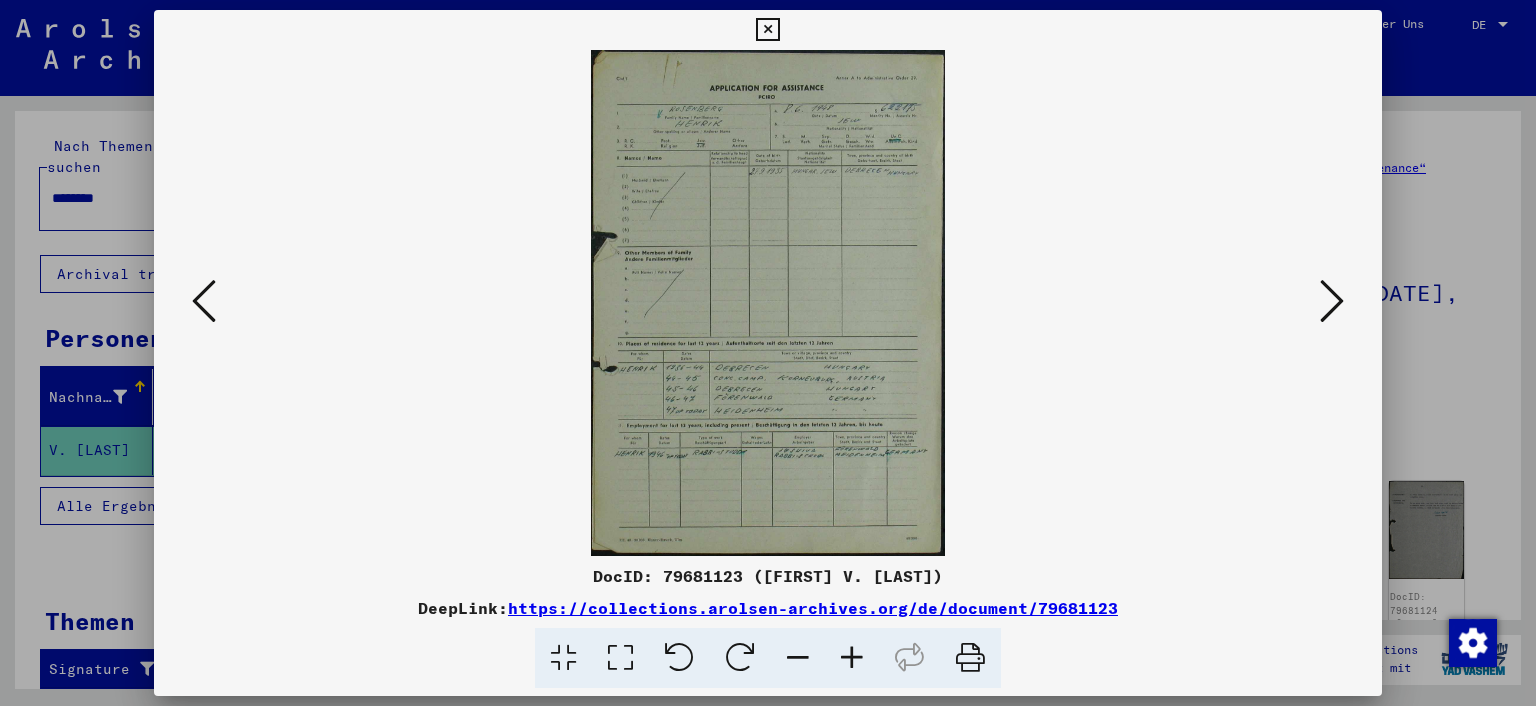 click at bounding box center (852, 658) 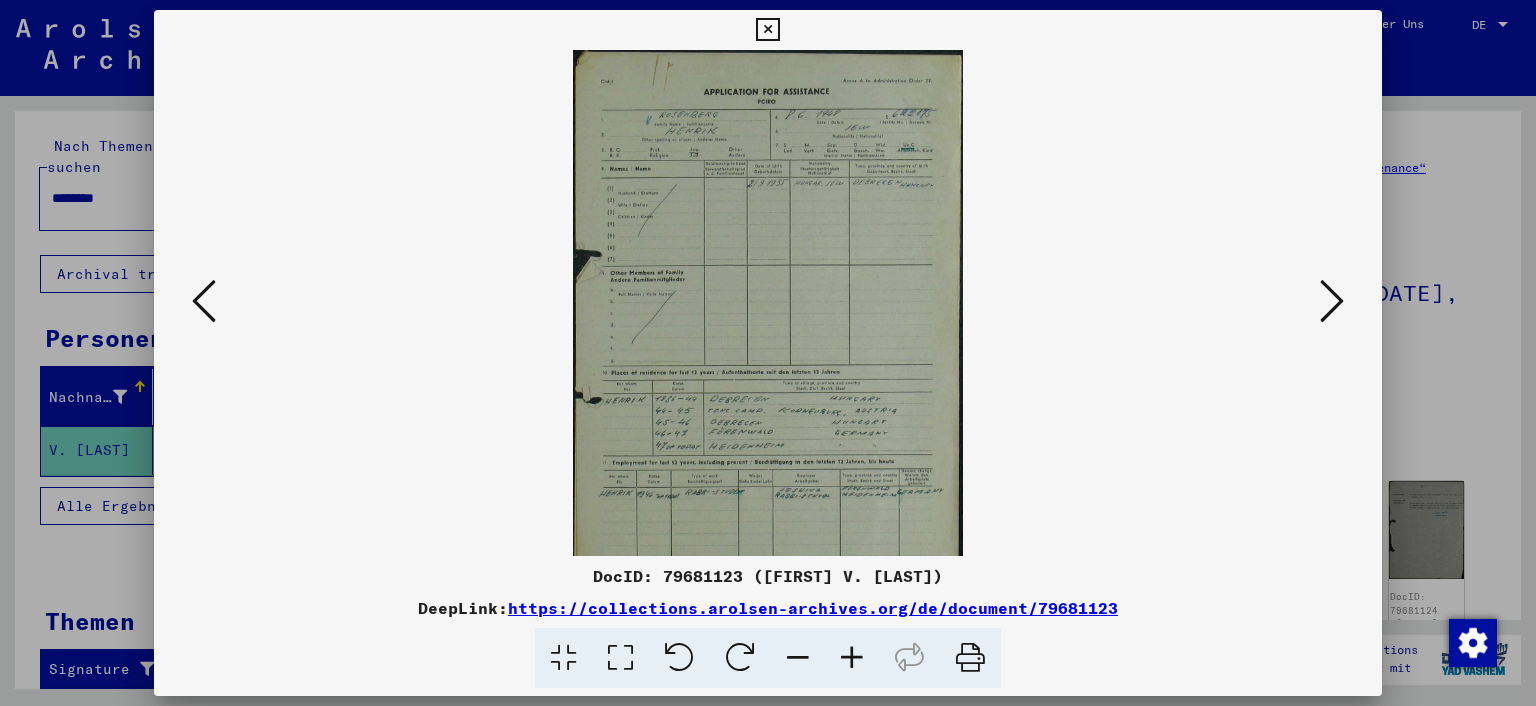 click at bounding box center [852, 658] 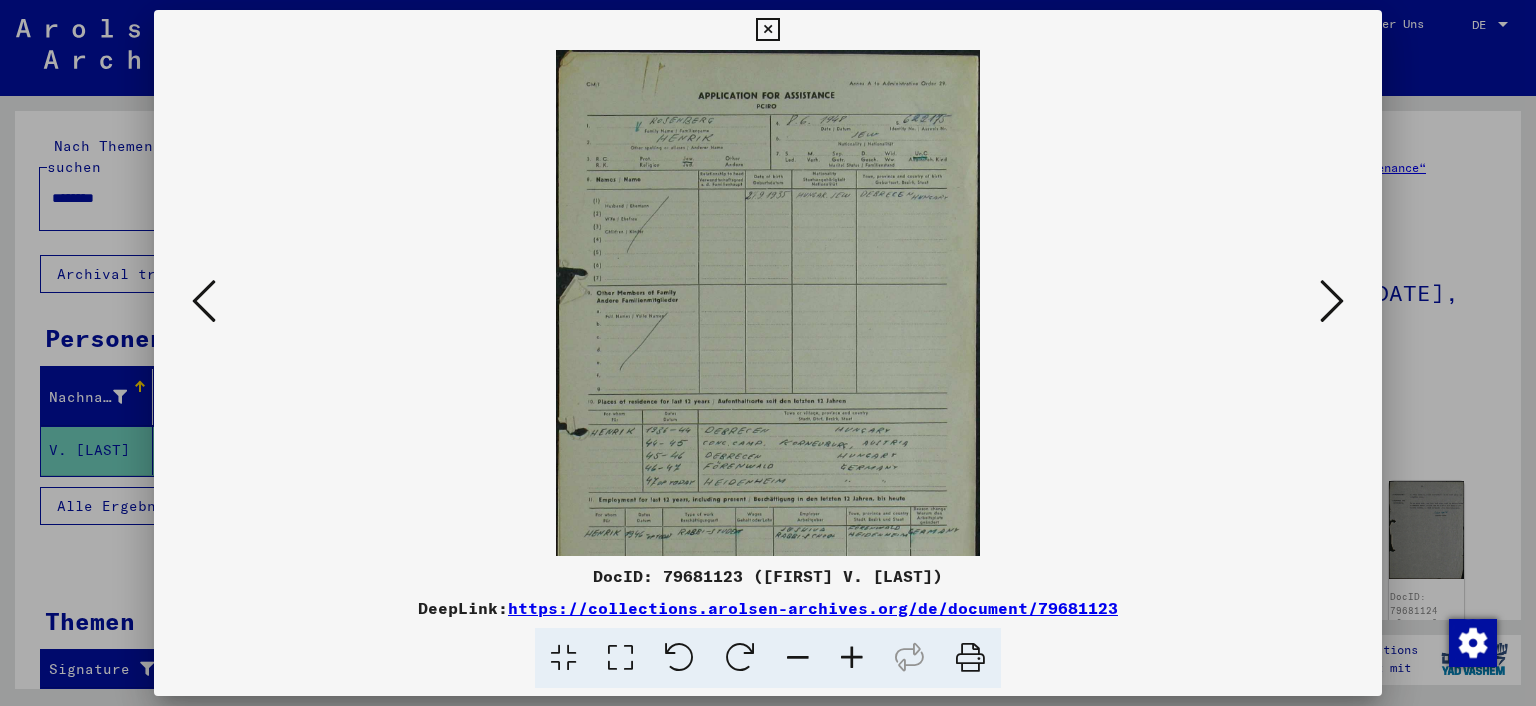click at bounding box center (852, 658) 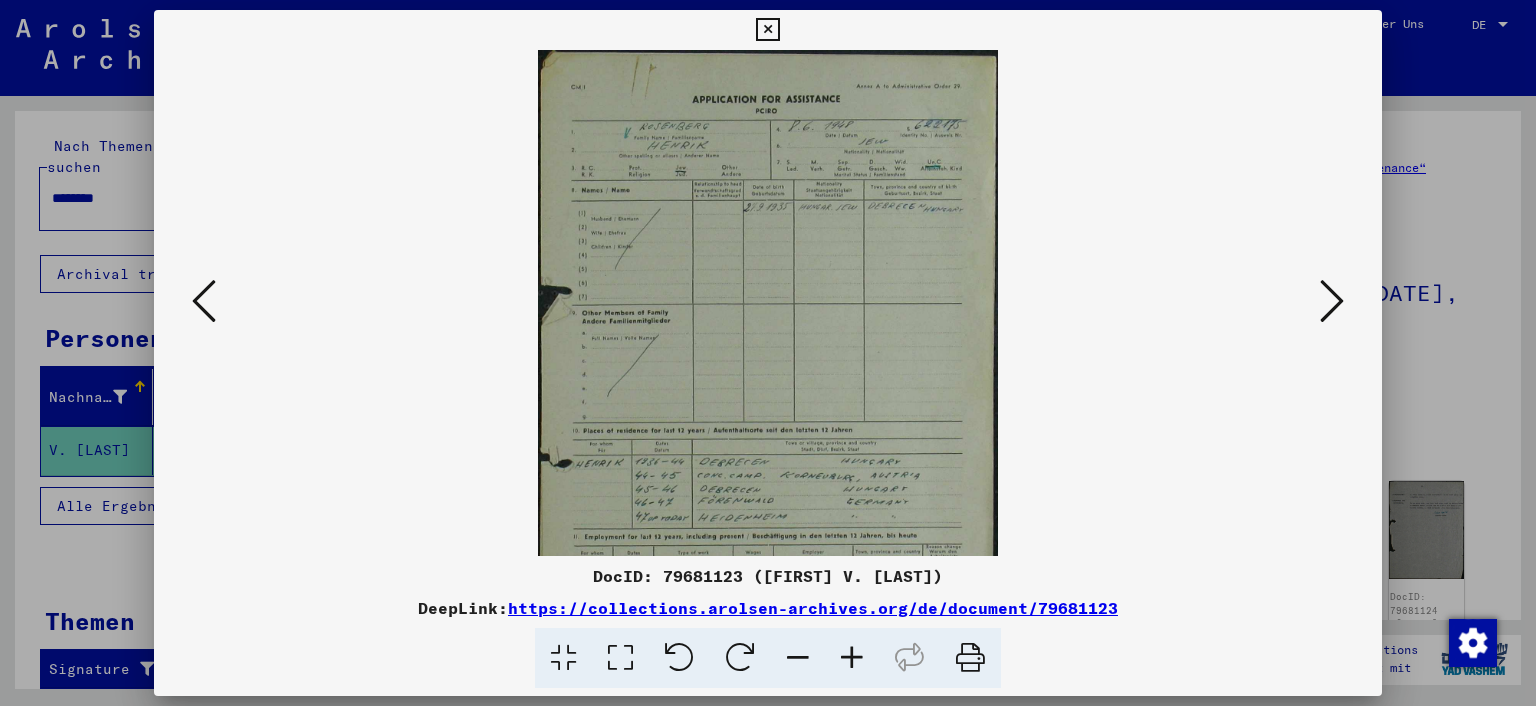 click at bounding box center [852, 658] 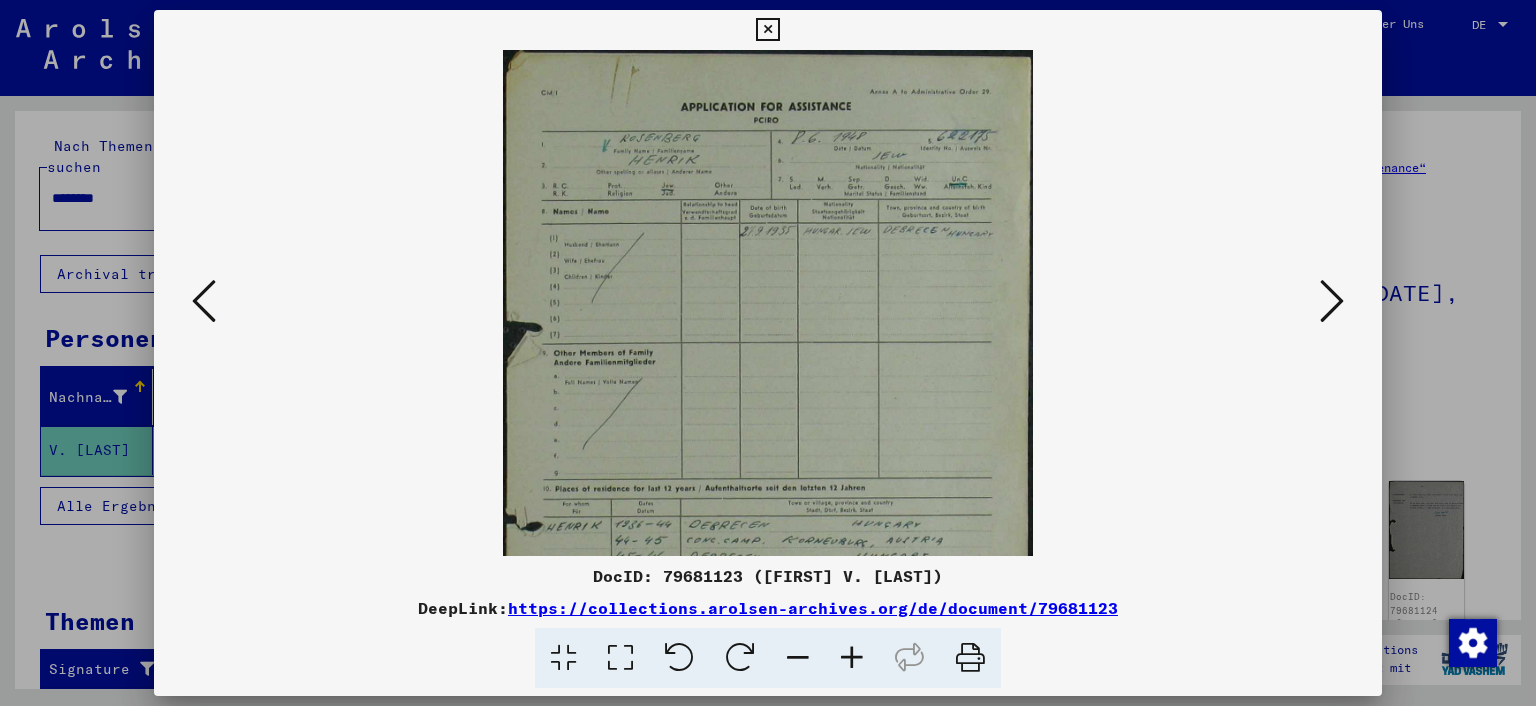 click at bounding box center [852, 658] 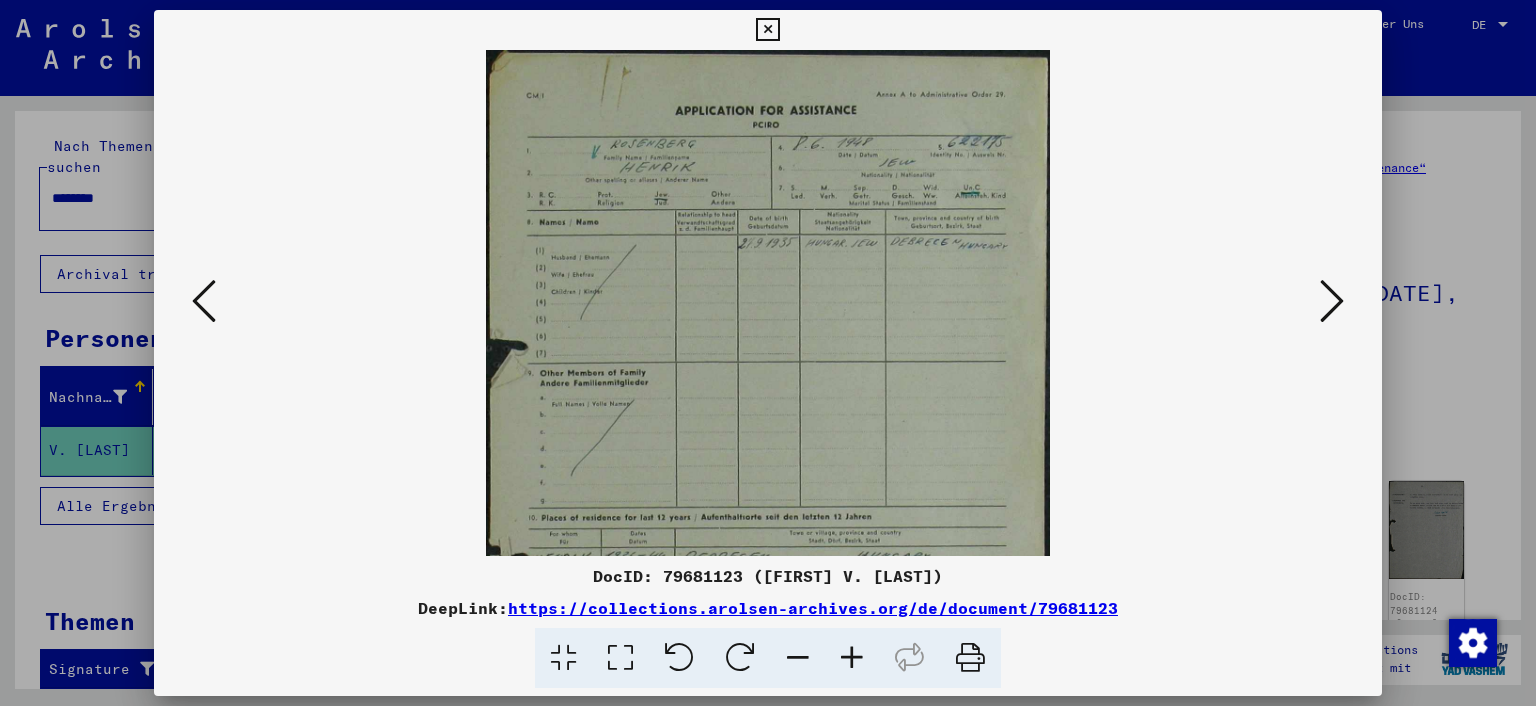 click at bounding box center (852, 658) 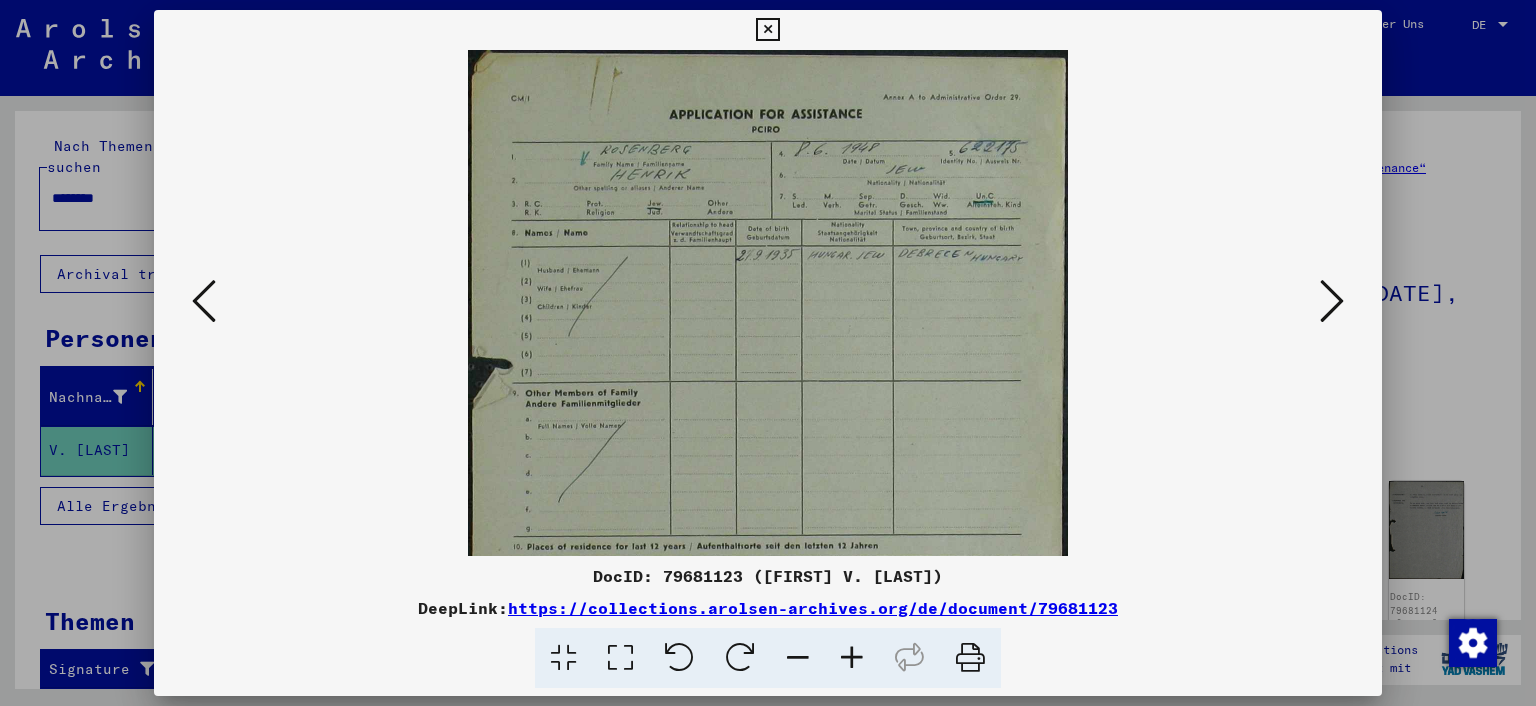 click at bounding box center (852, 658) 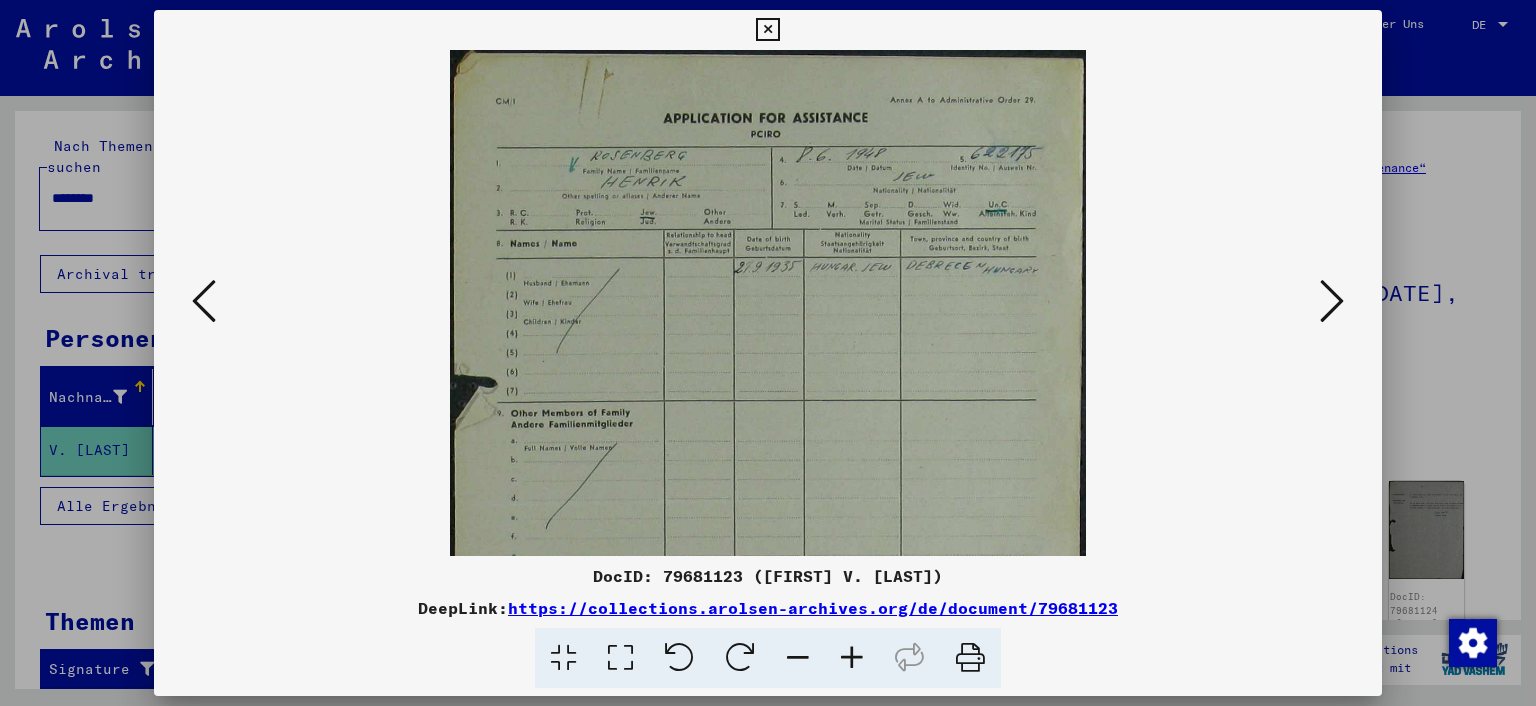 click at bounding box center (852, 658) 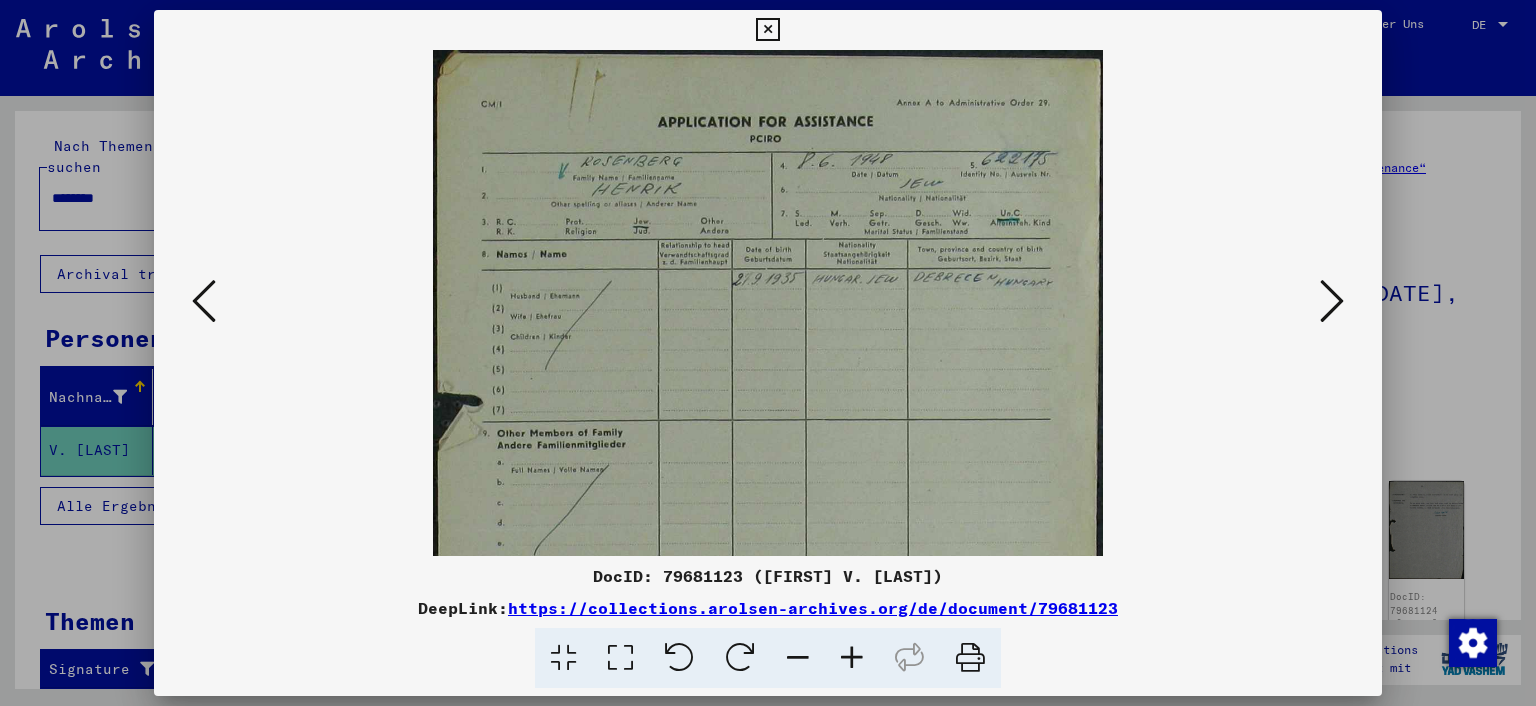 click at bounding box center (852, 658) 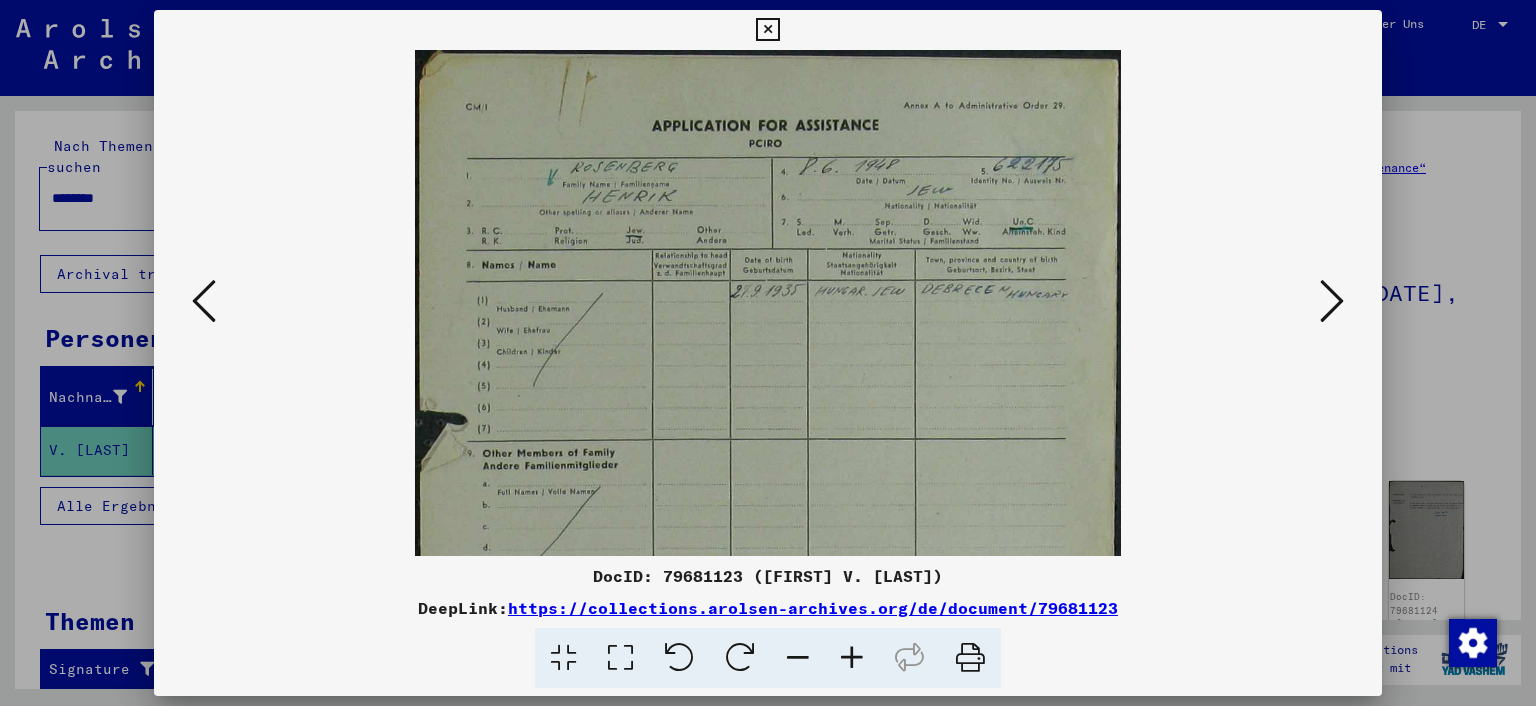 click at bounding box center (852, 658) 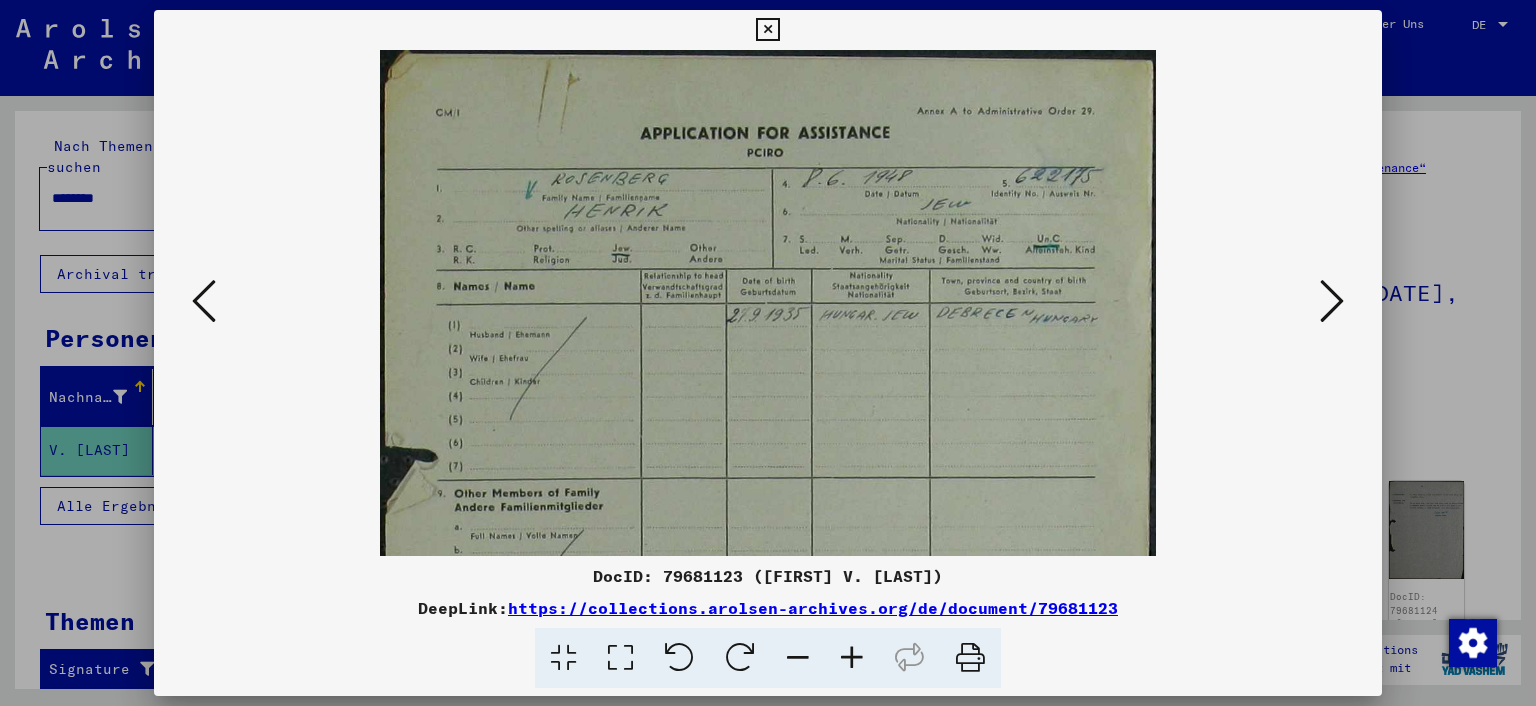 click at bounding box center (852, 658) 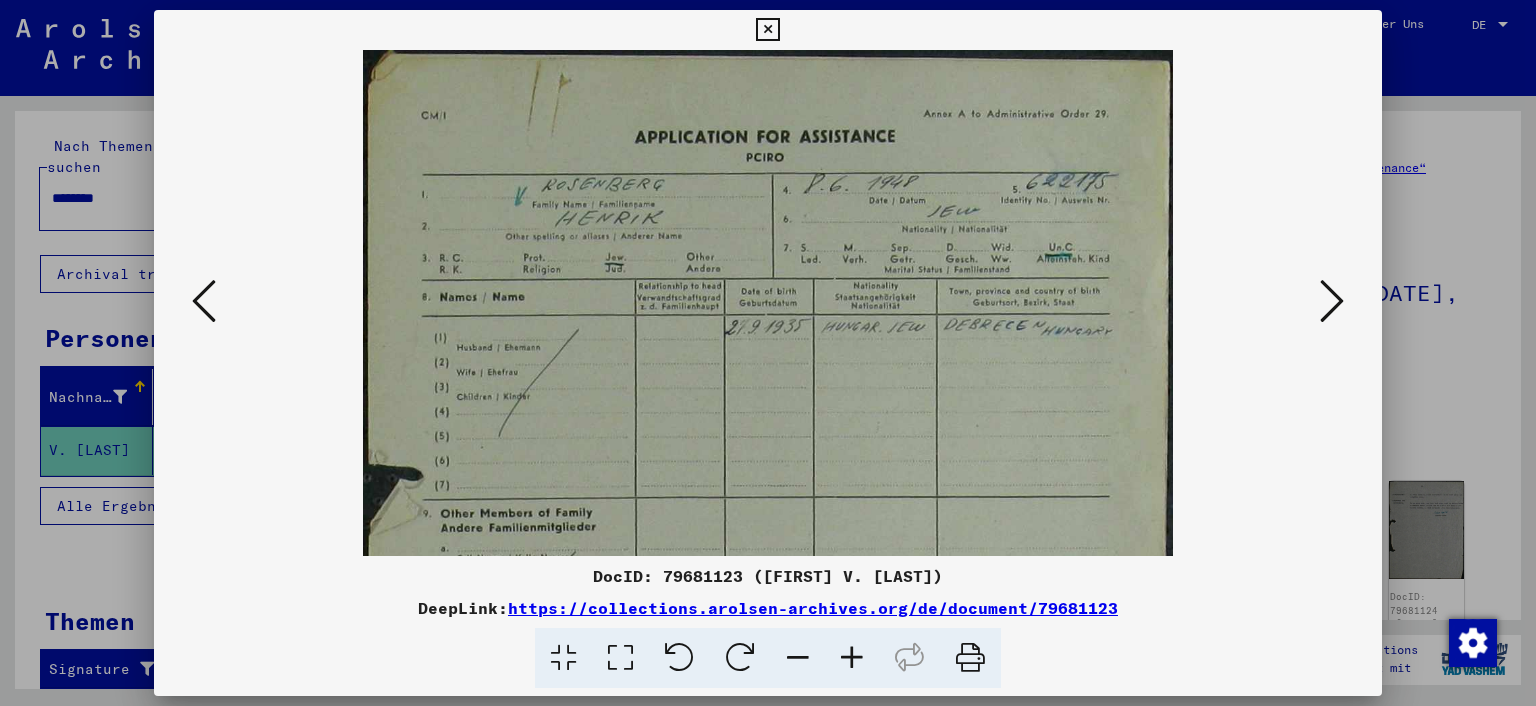 click at bounding box center (852, 658) 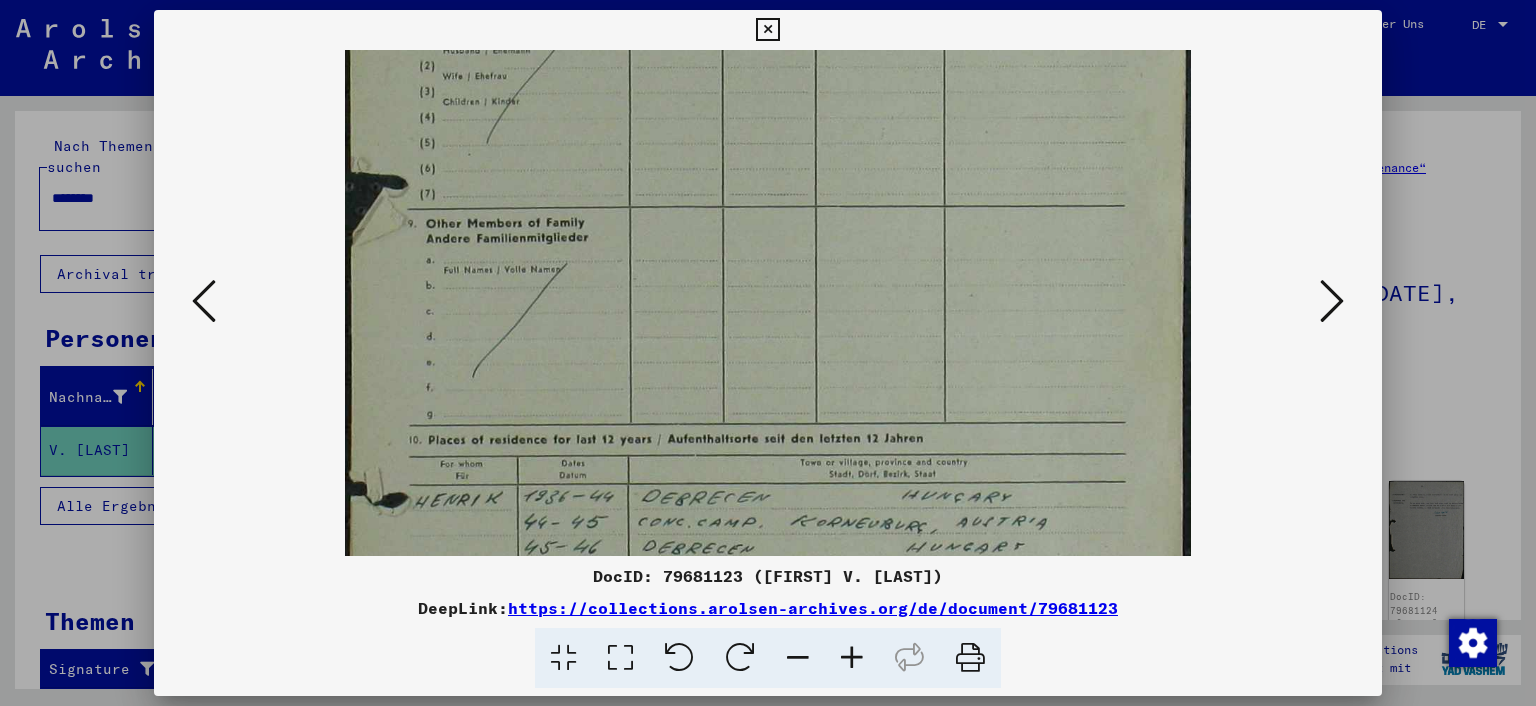 drag, startPoint x: 859, startPoint y: 401, endPoint x: 772, endPoint y: 93, distance: 320.05154 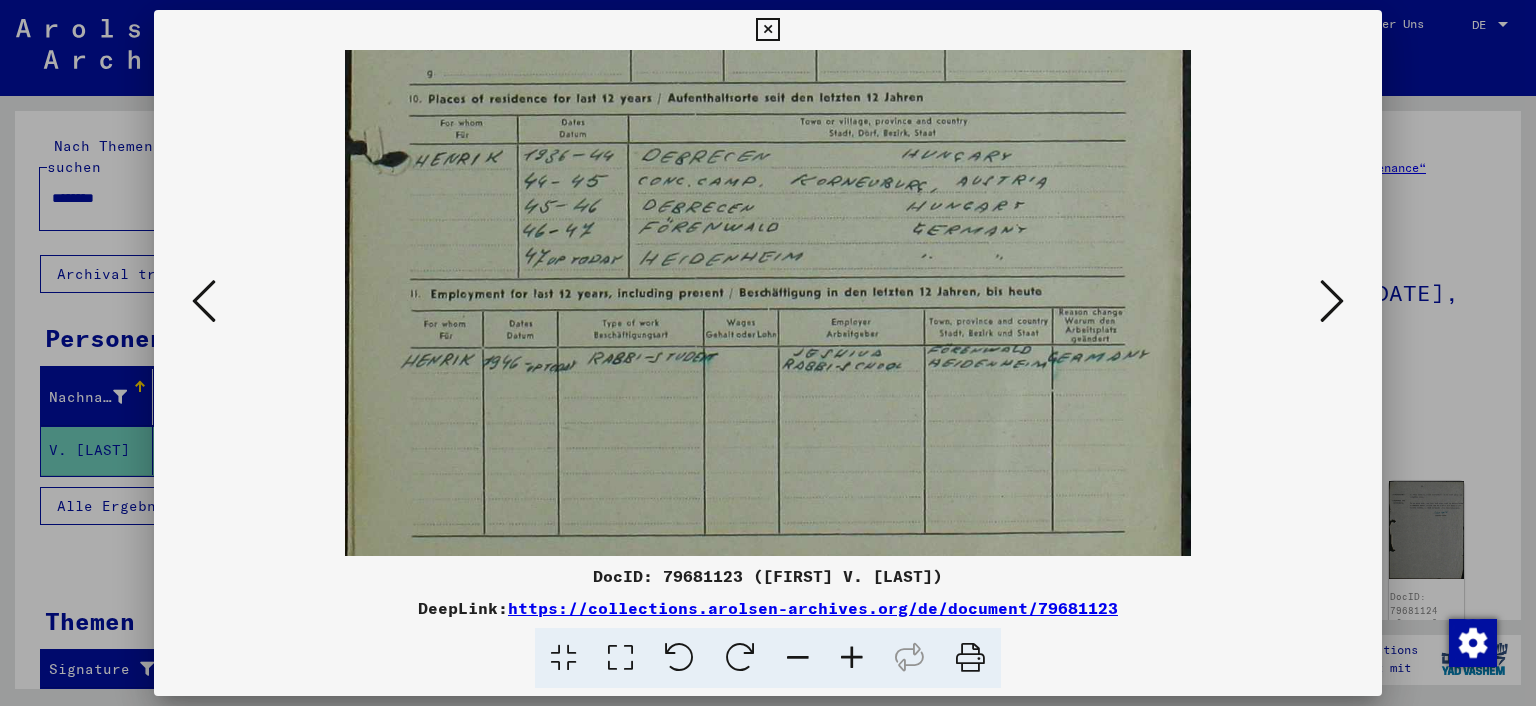 drag, startPoint x: 838, startPoint y: 341, endPoint x: 830, endPoint y: 55, distance: 286.11188 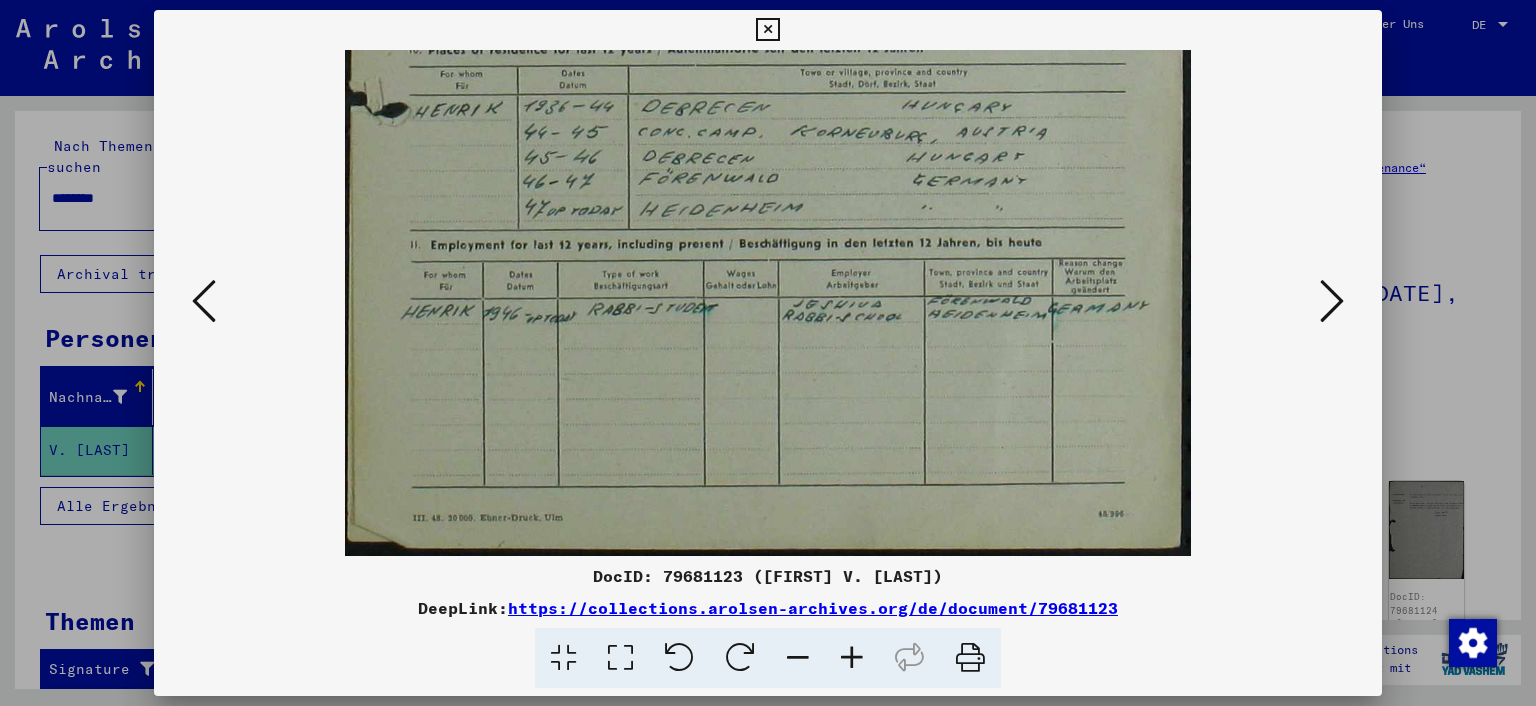 drag, startPoint x: 858, startPoint y: 291, endPoint x: 1019, endPoint y: 247, distance: 166.90416 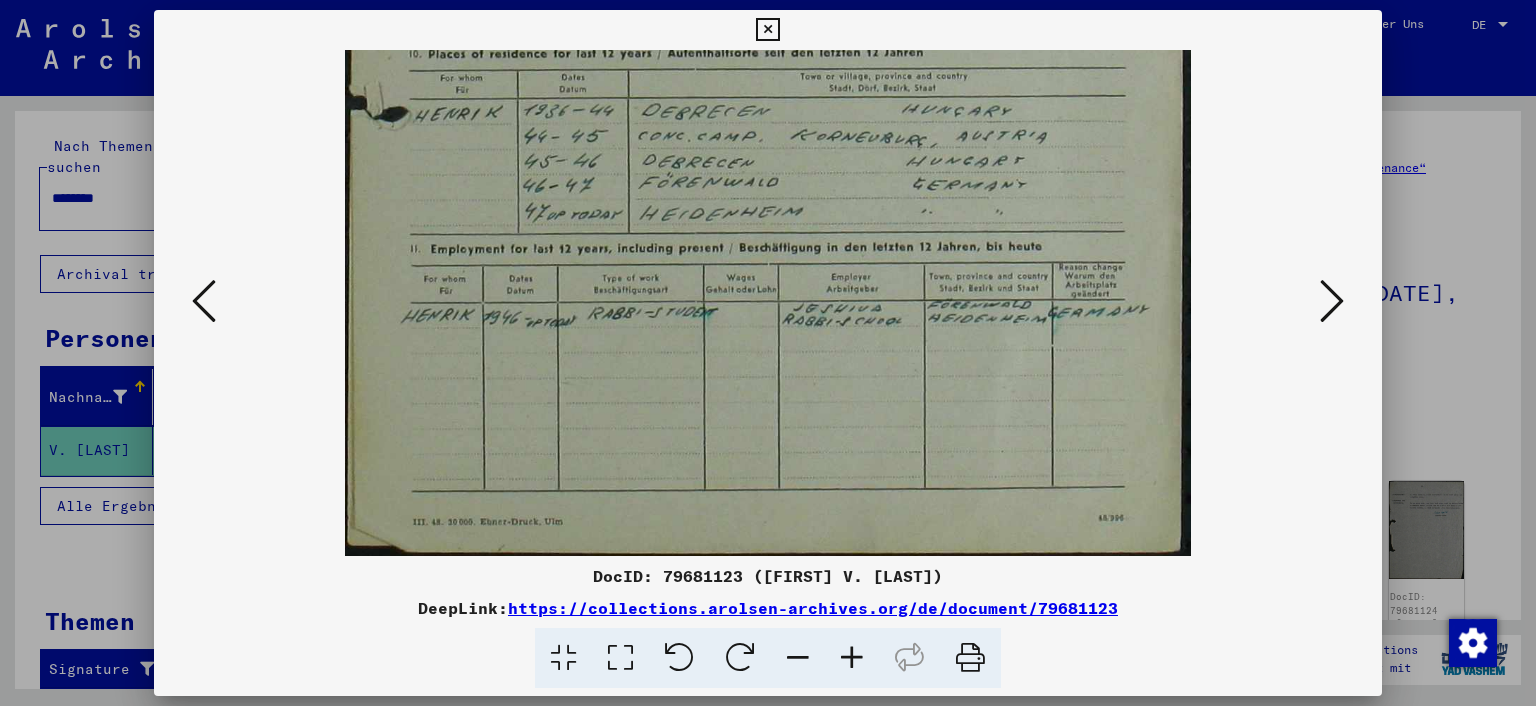 click at bounding box center (1332, 301) 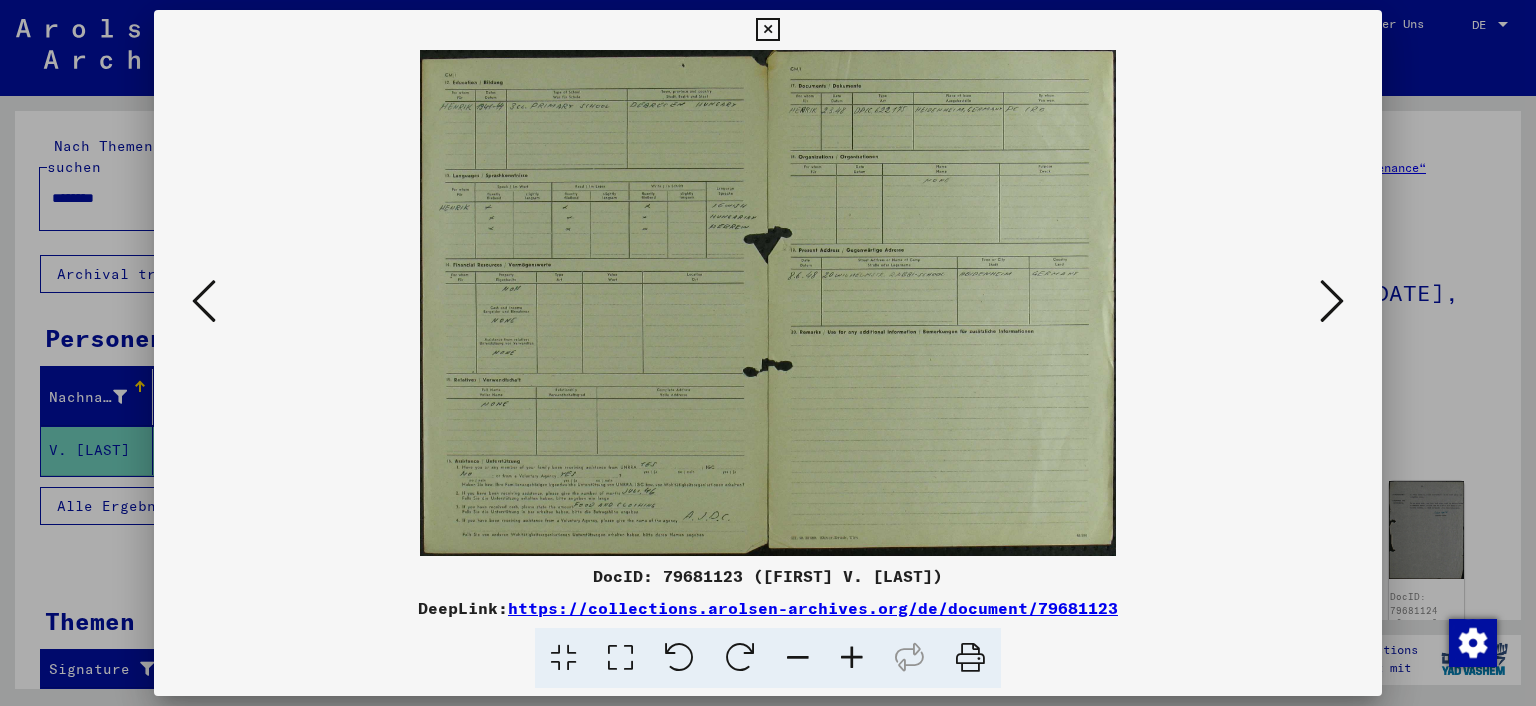 scroll, scrollTop: 0, scrollLeft: 0, axis: both 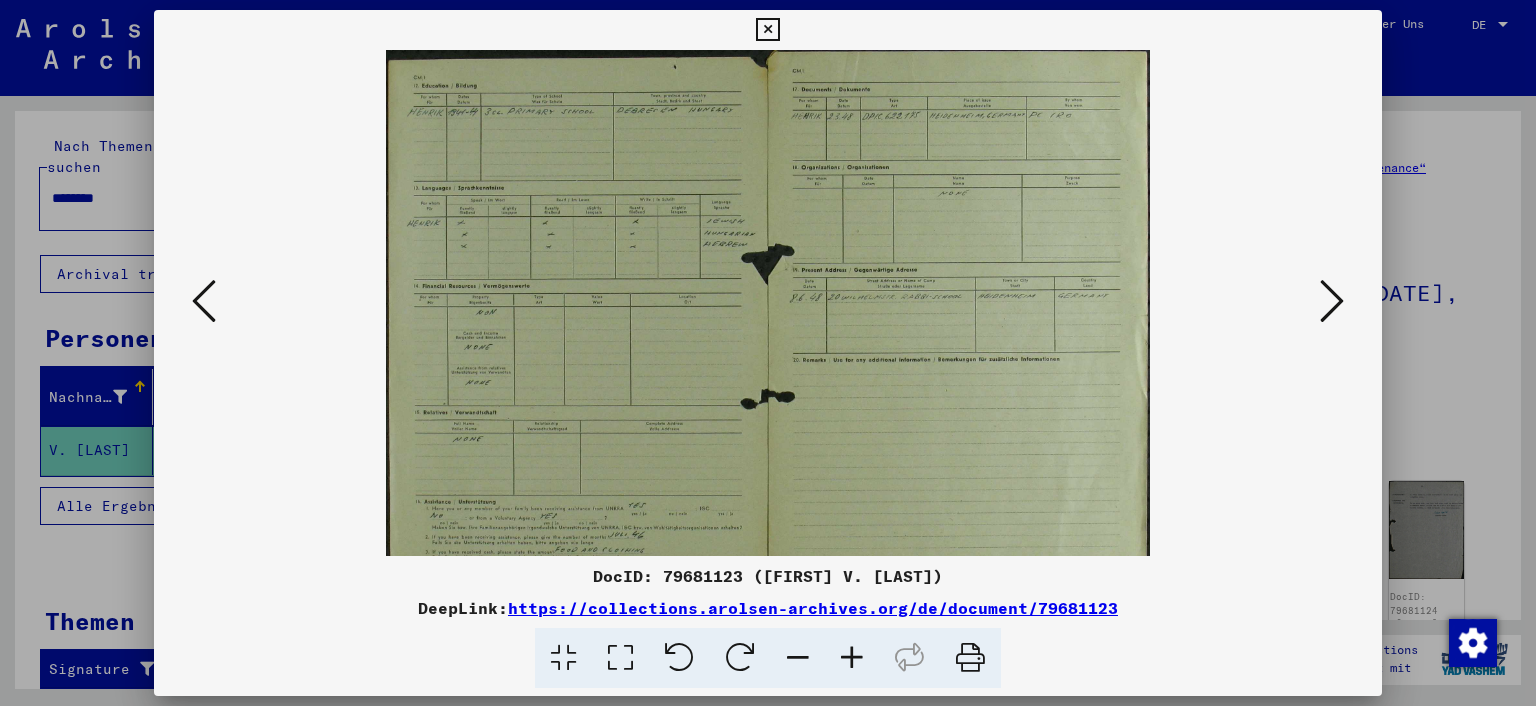 click at bounding box center [852, 658] 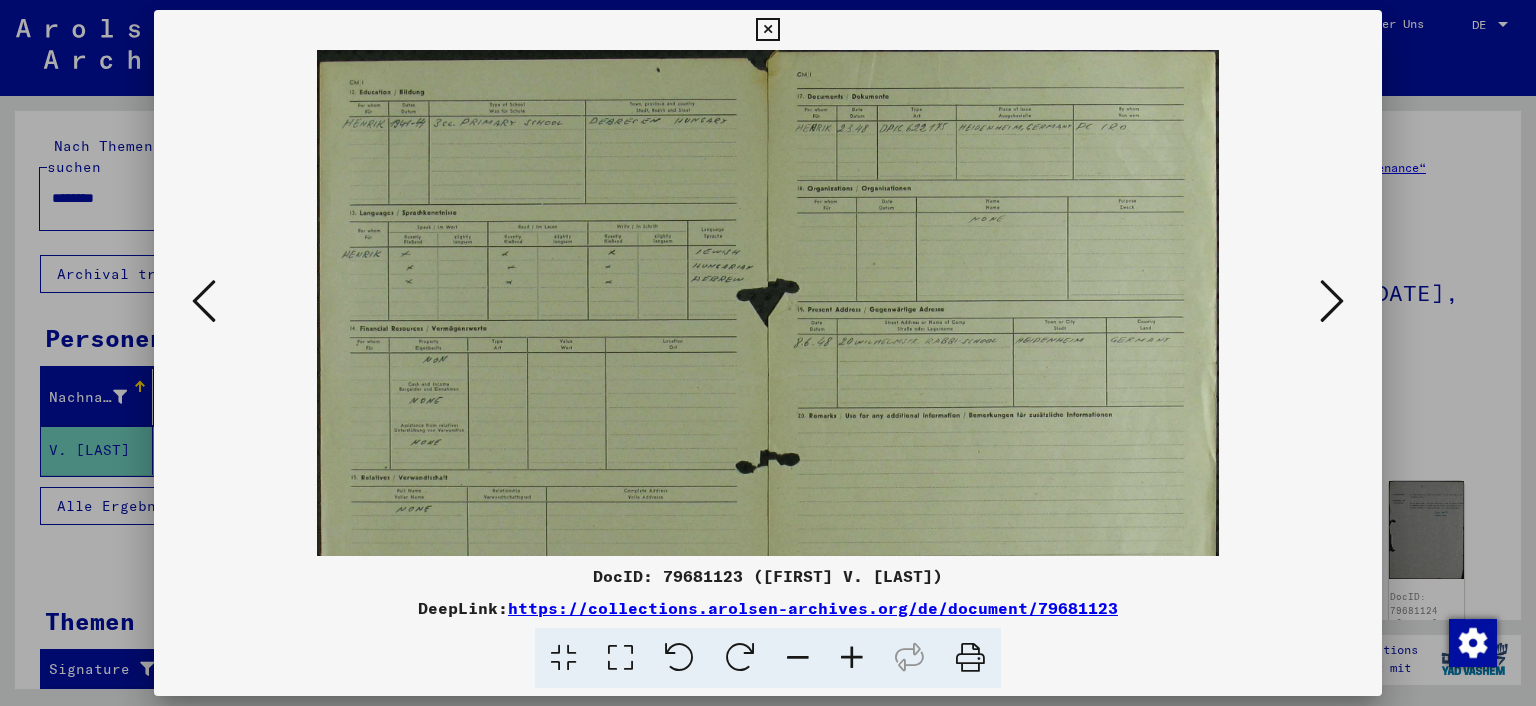click at bounding box center (852, 658) 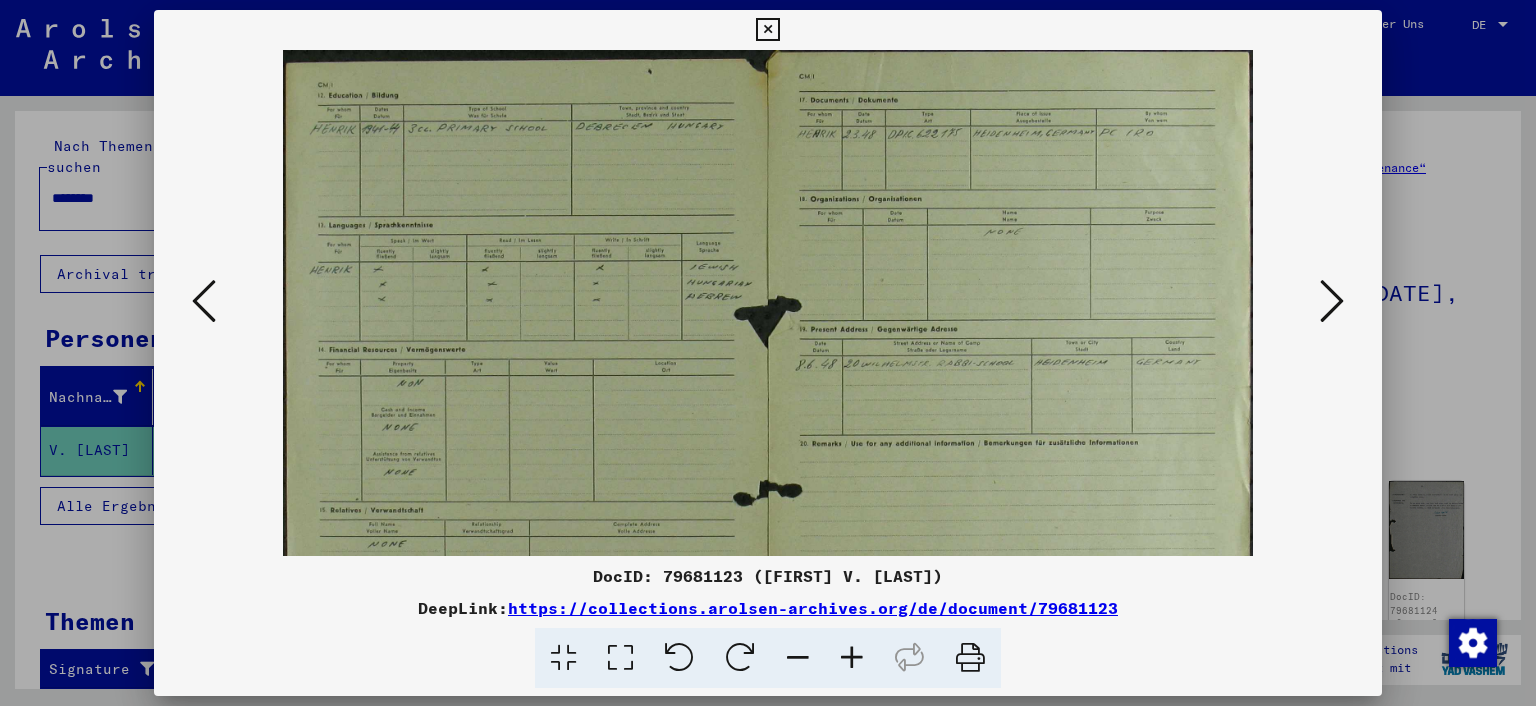 click at bounding box center (852, 658) 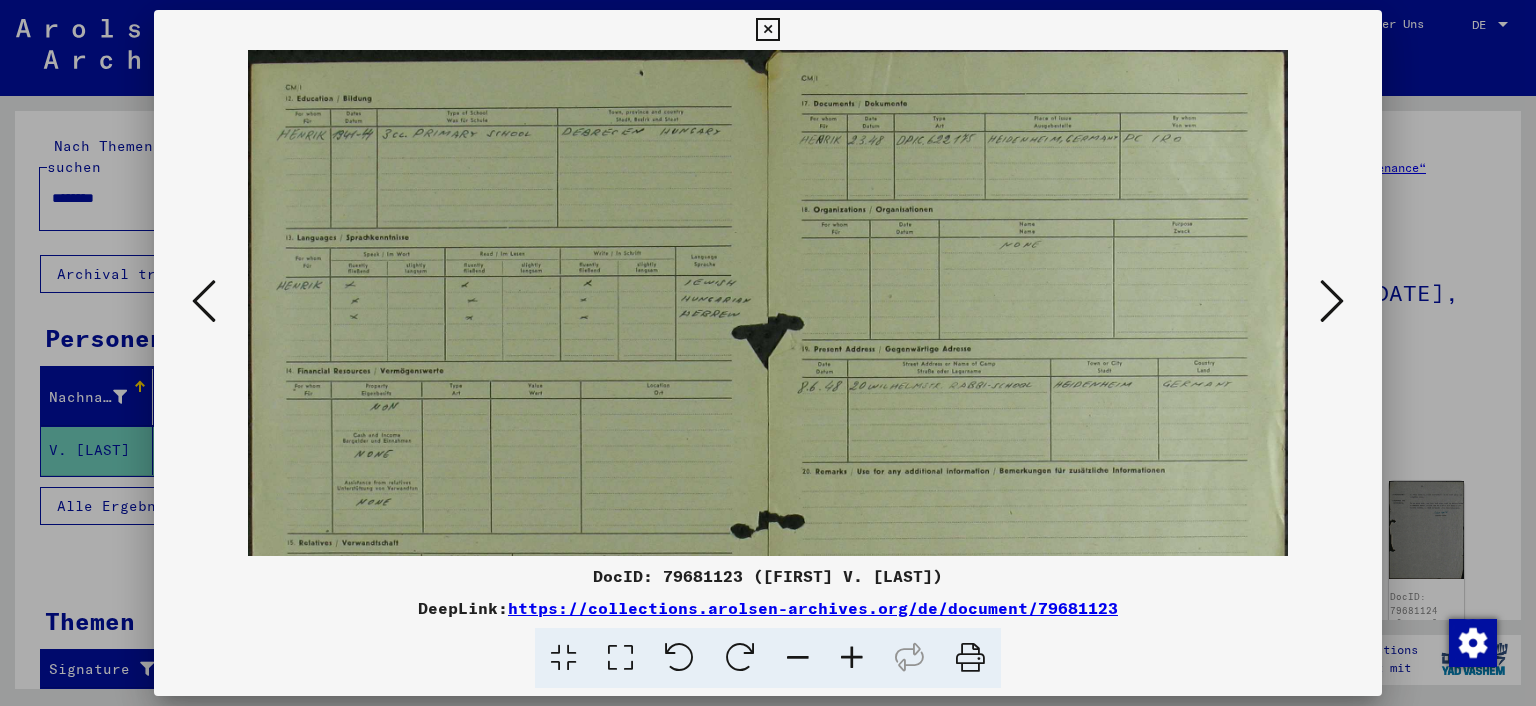click at bounding box center (852, 658) 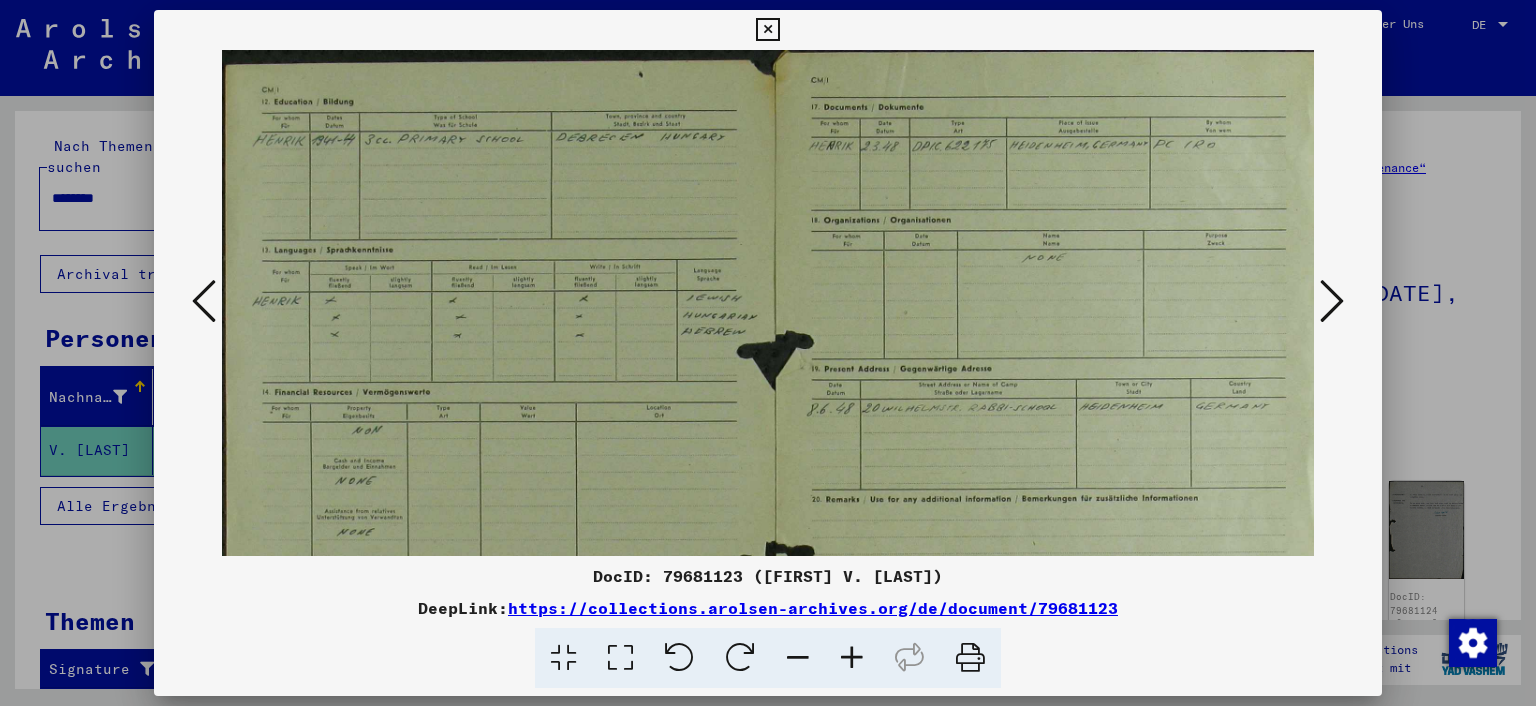click at bounding box center (852, 658) 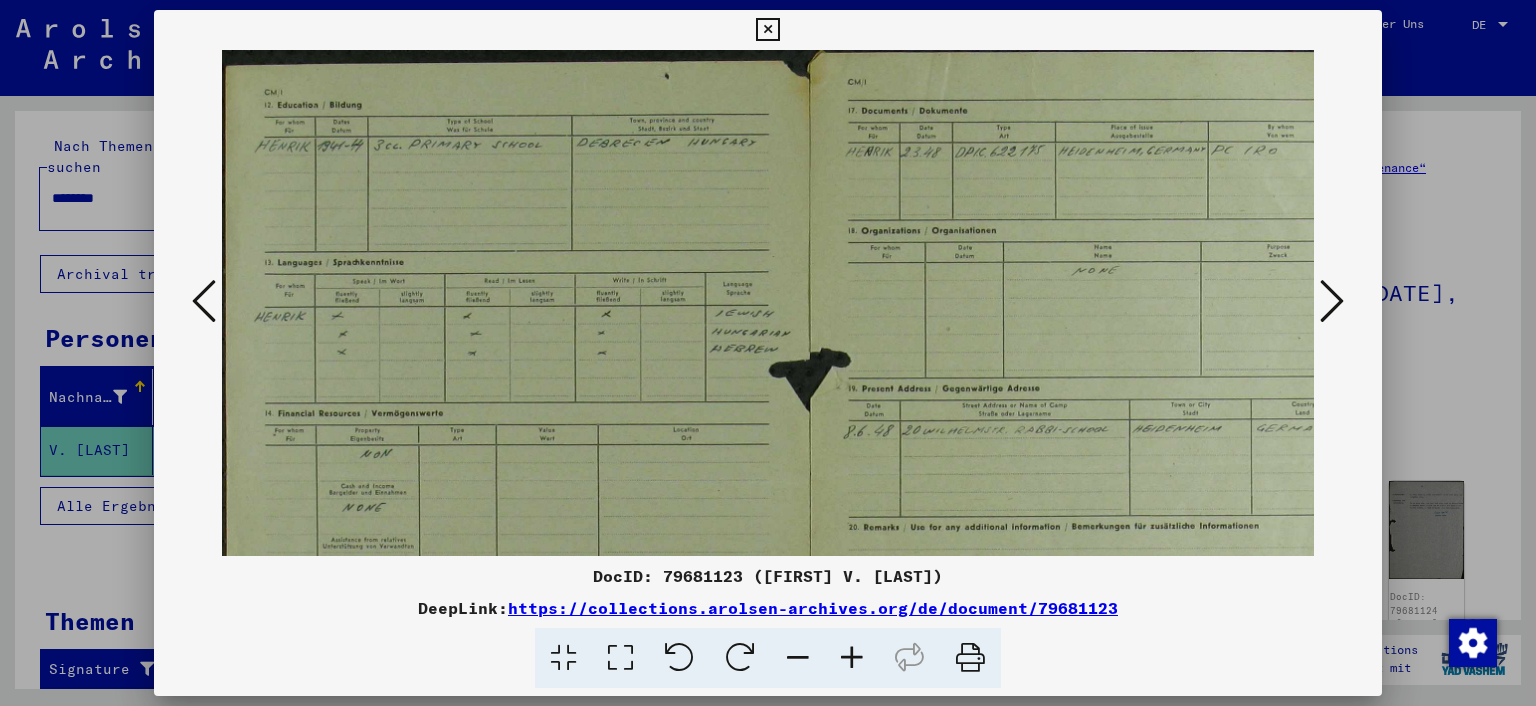 click at bounding box center [852, 658] 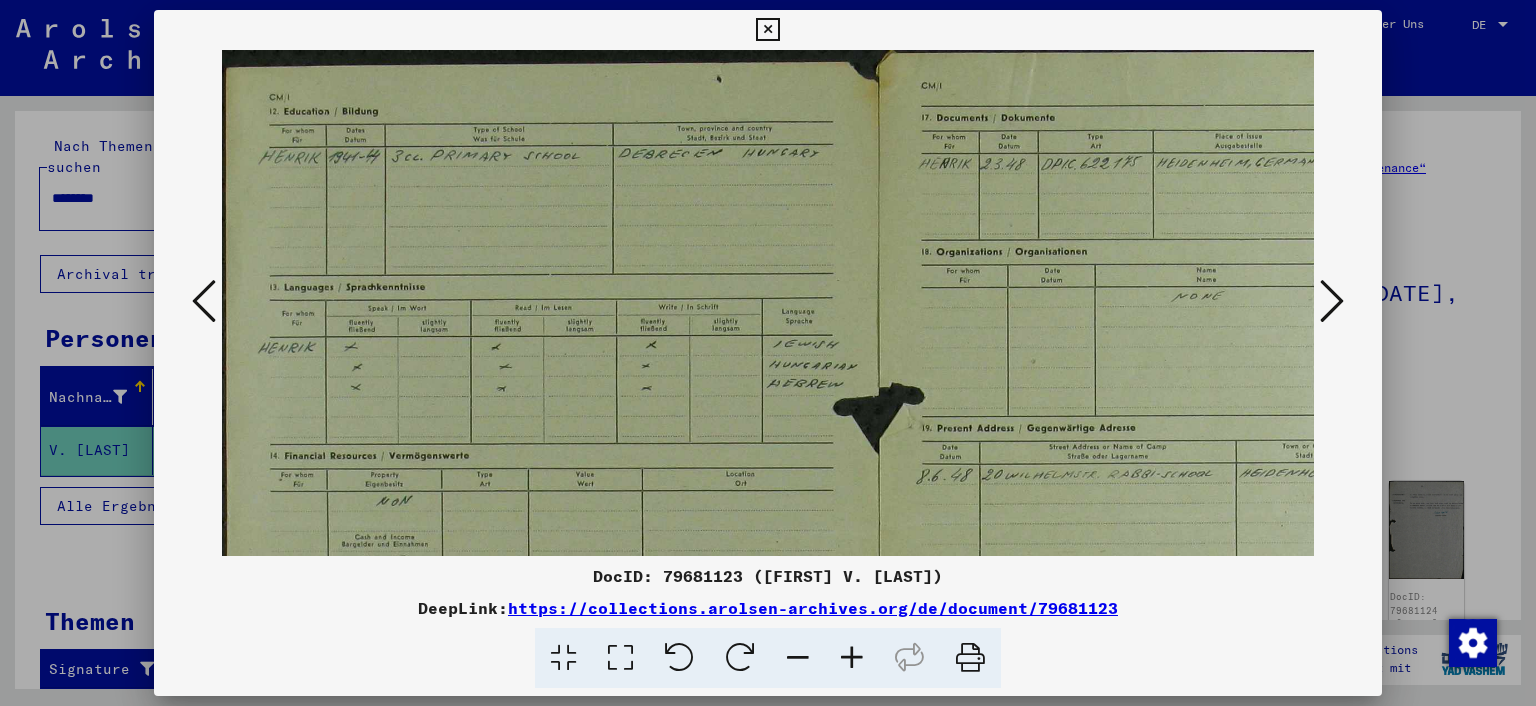 click at bounding box center (852, 658) 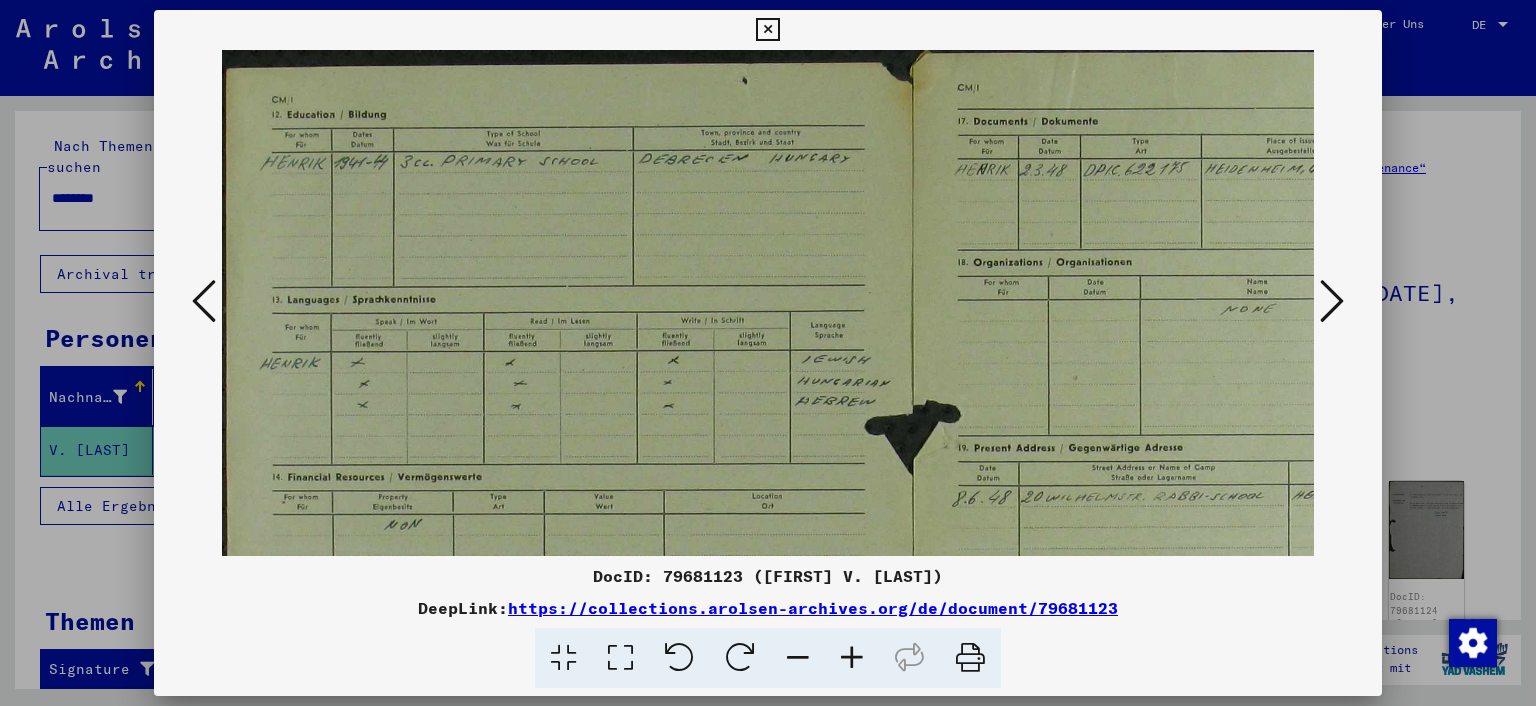 click at bounding box center [852, 658] 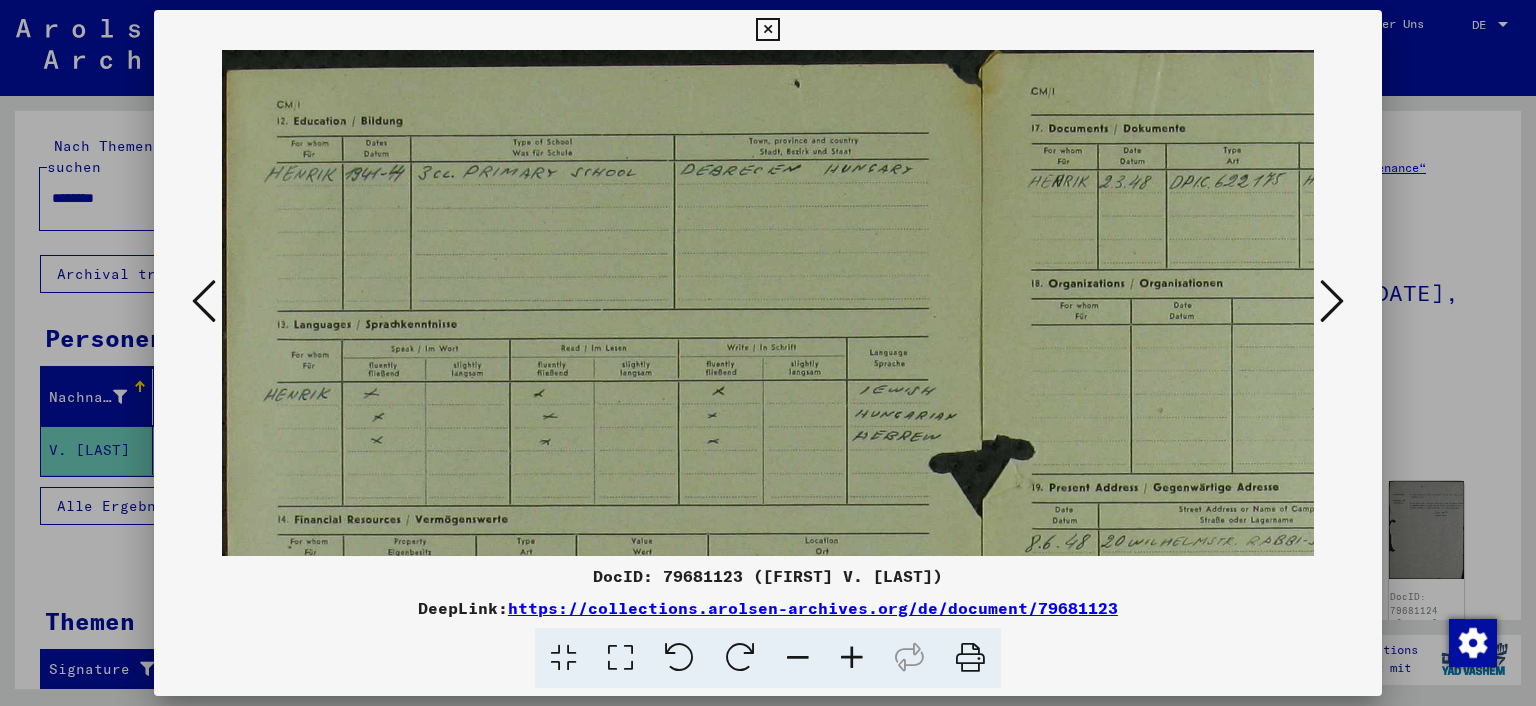 click at bounding box center (852, 658) 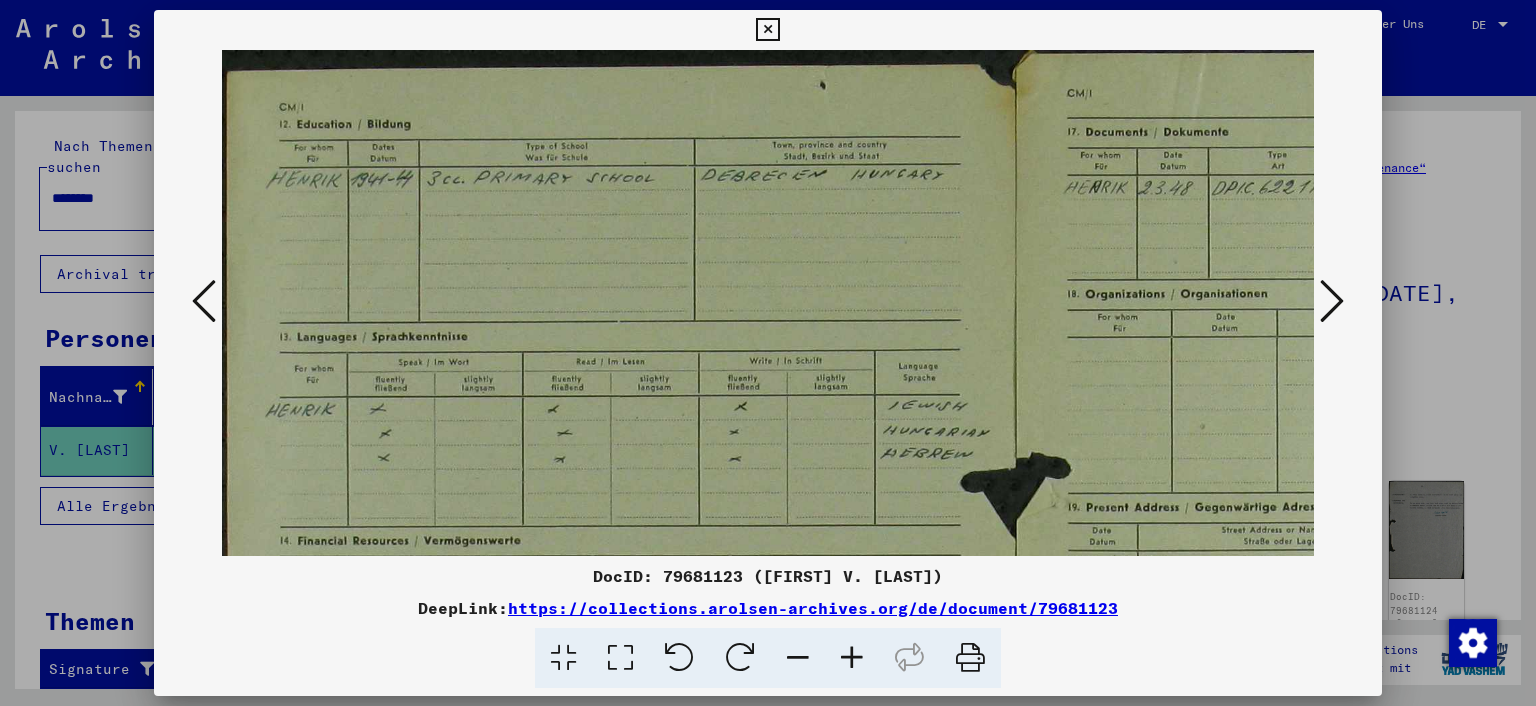 click at bounding box center (852, 658) 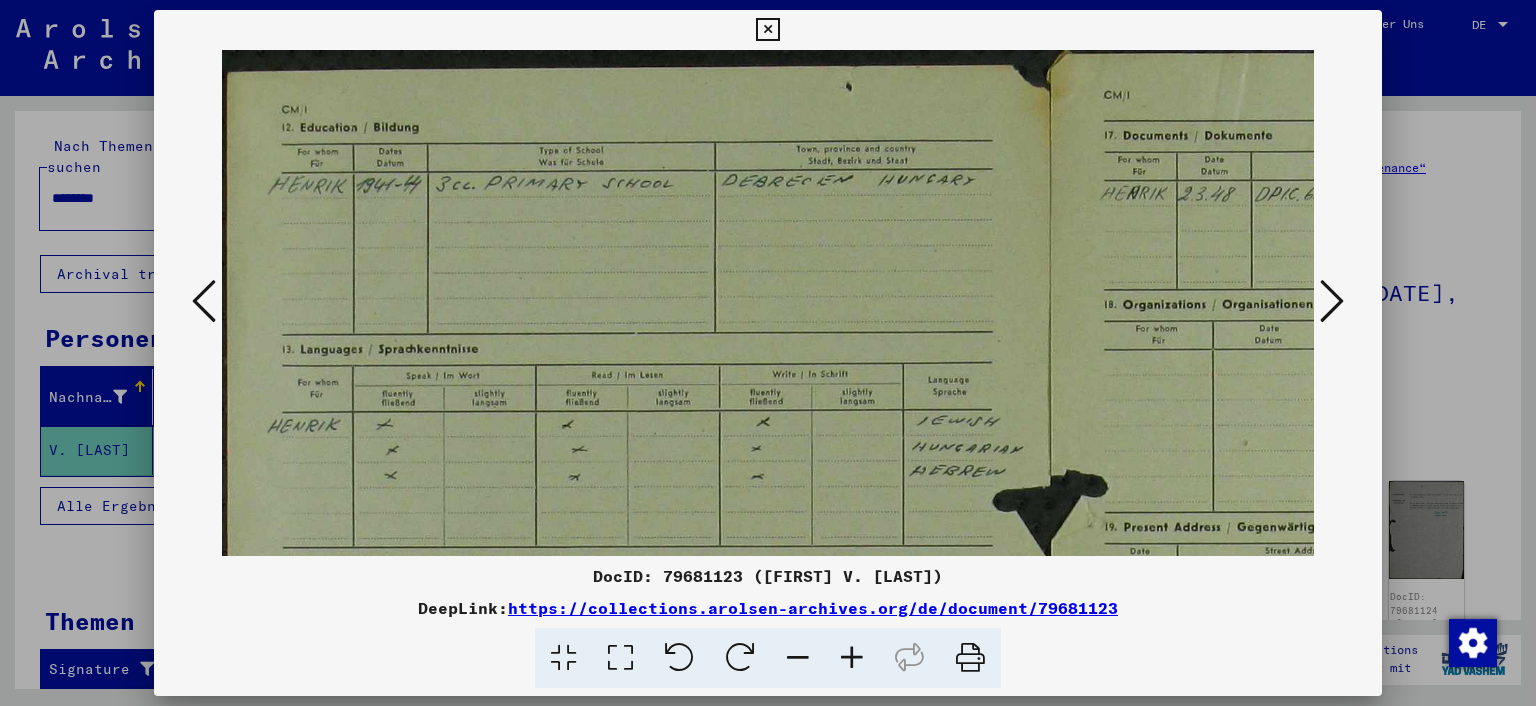 drag, startPoint x: 852, startPoint y: 654, endPoint x: 849, endPoint y: 644, distance: 10.440307 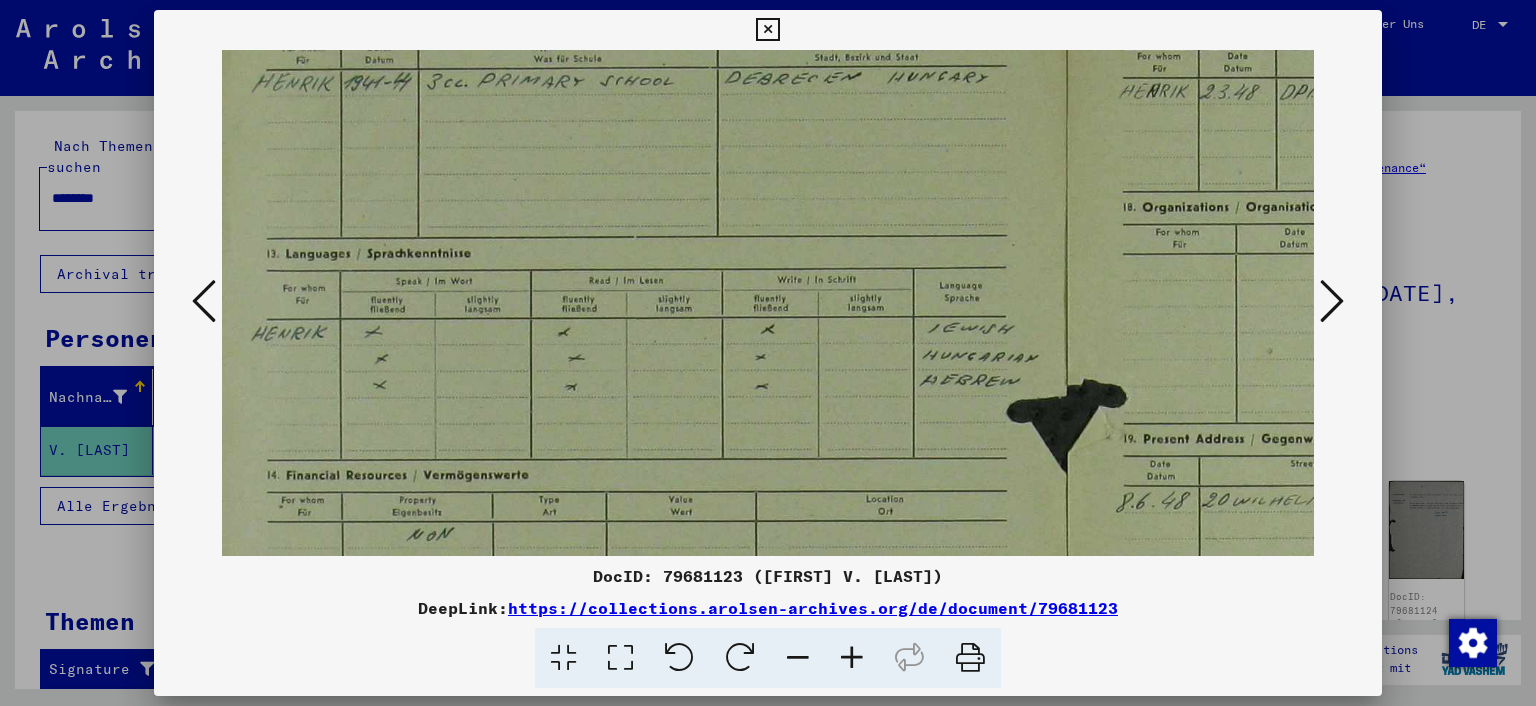 scroll, scrollTop: 109, scrollLeft: 19, axis: both 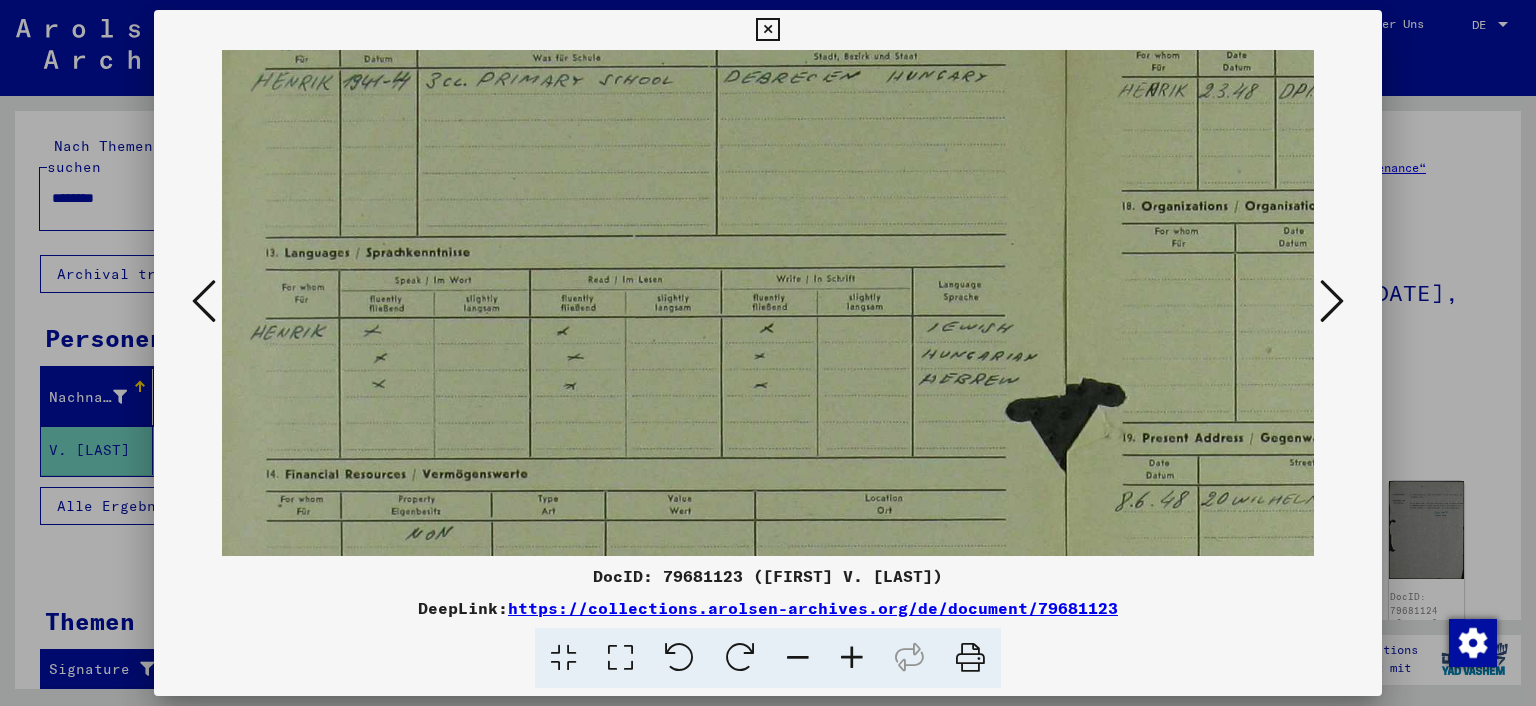 drag, startPoint x: 810, startPoint y: 409, endPoint x: 791, endPoint y: 302, distance: 108.67382 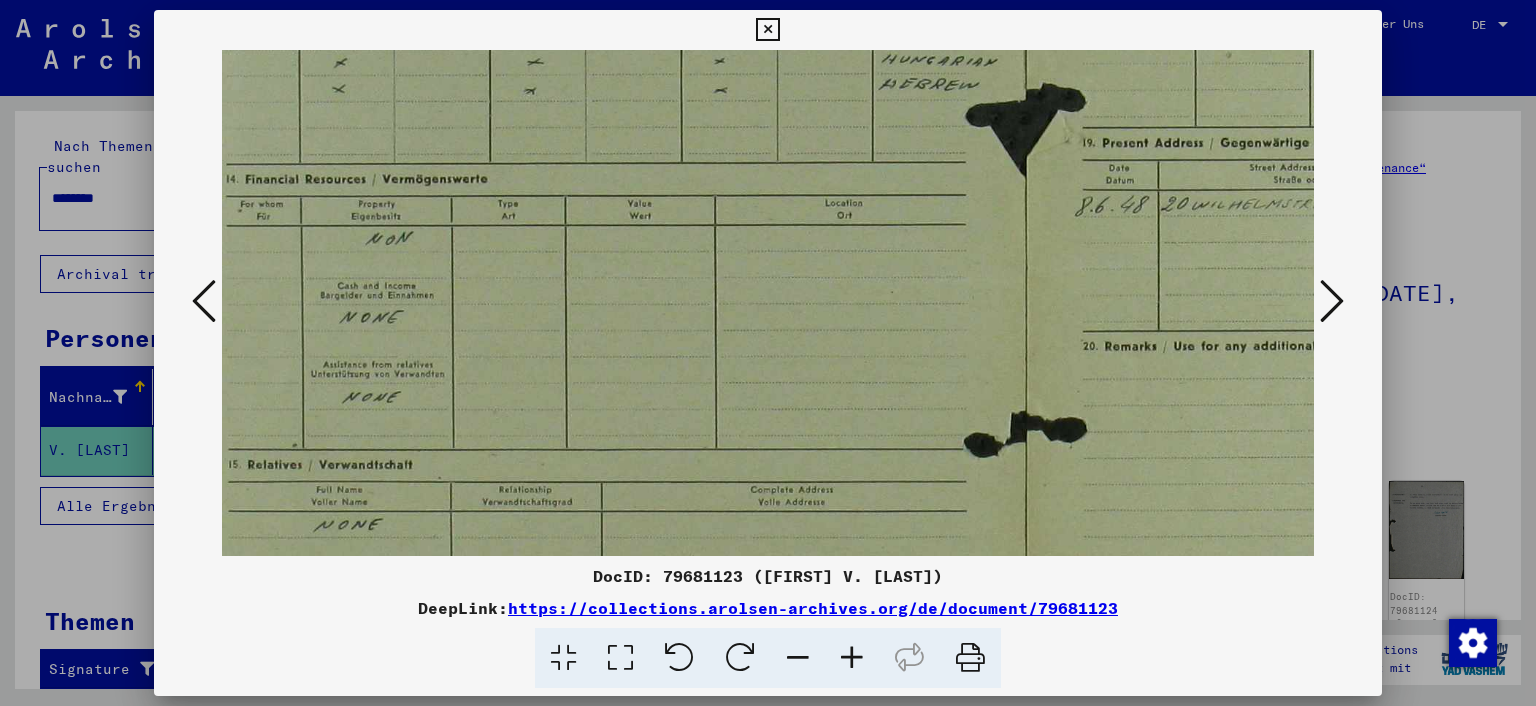 drag, startPoint x: 781, startPoint y: 446, endPoint x: 742, endPoint y: 149, distance: 299.54965 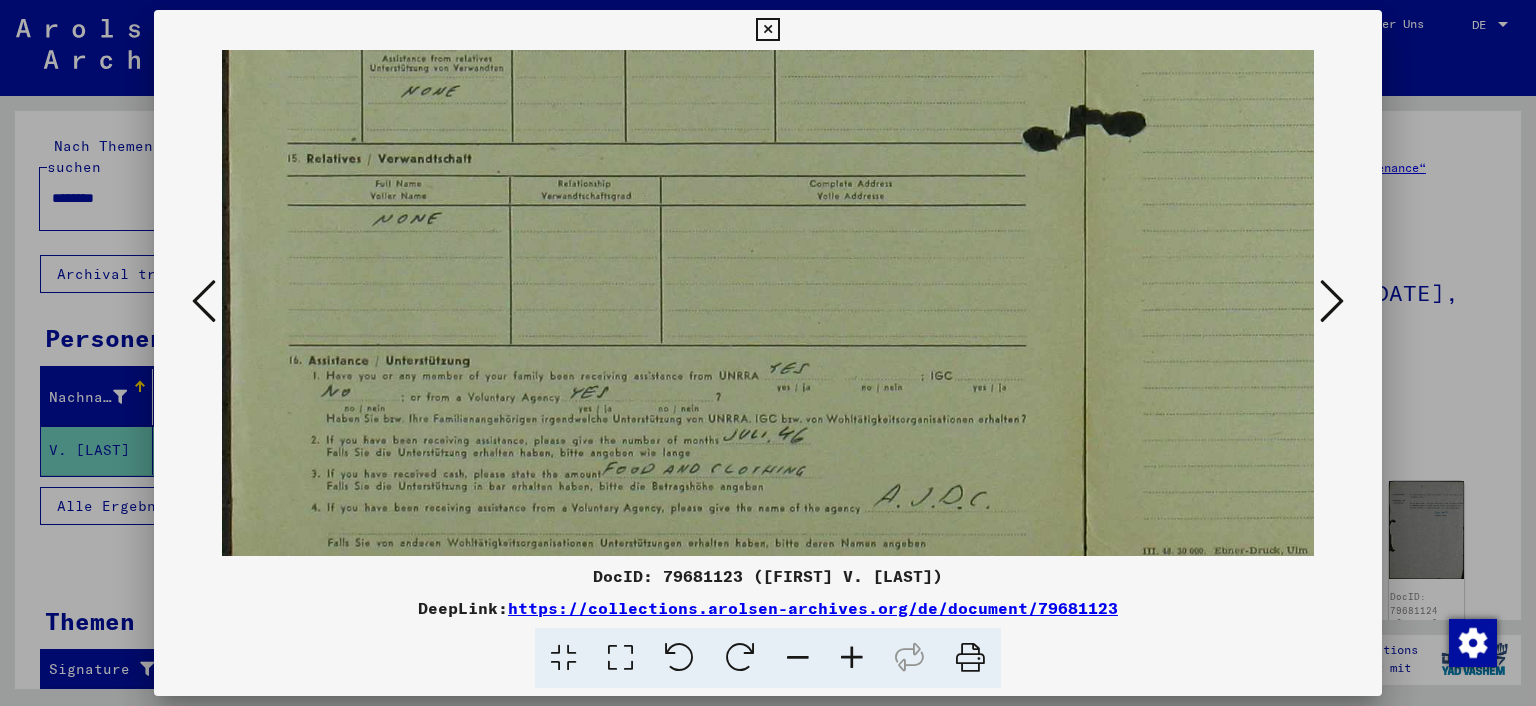 scroll, scrollTop: 713, scrollLeft: 0, axis: vertical 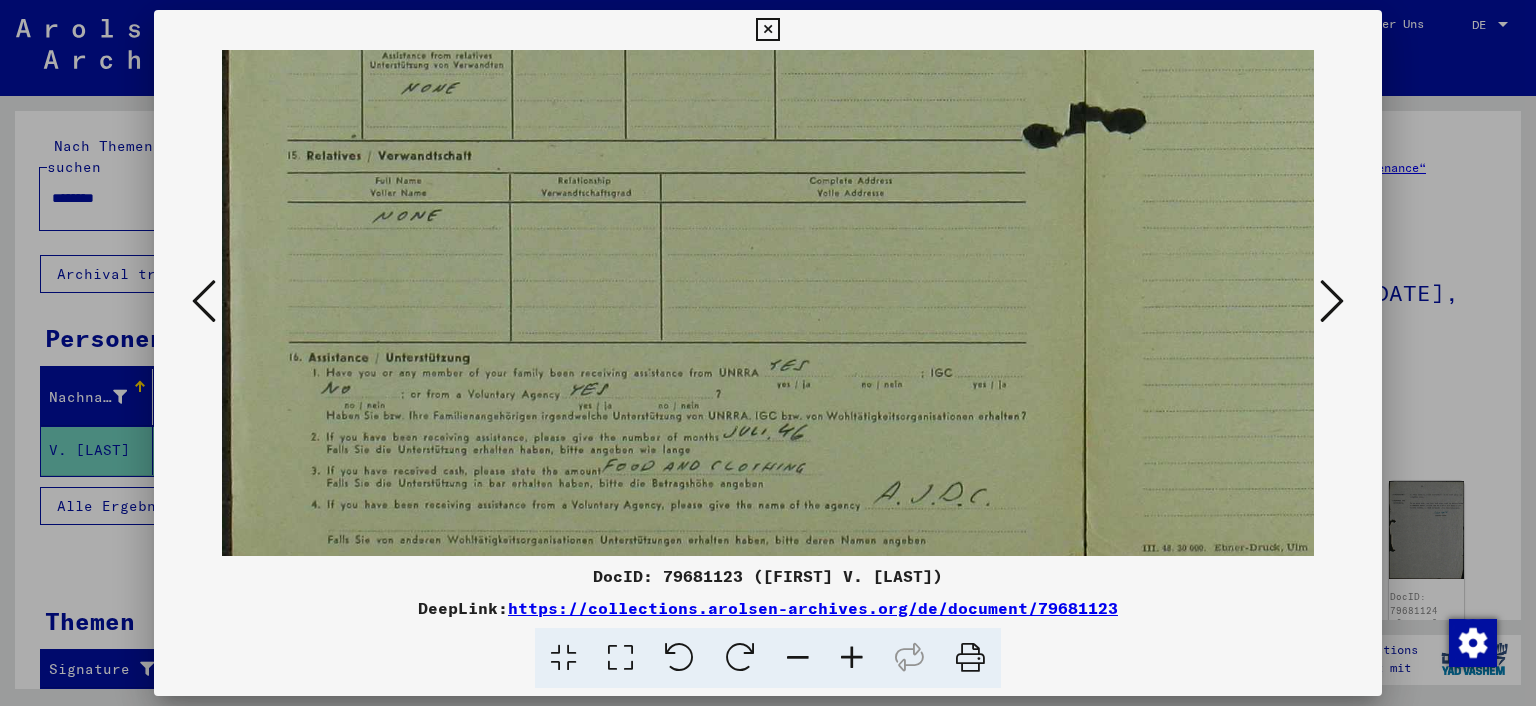 drag, startPoint x: 670, startPoint y: 413, endPoint x: 792, endPoint y: 111, distance: 325.71152 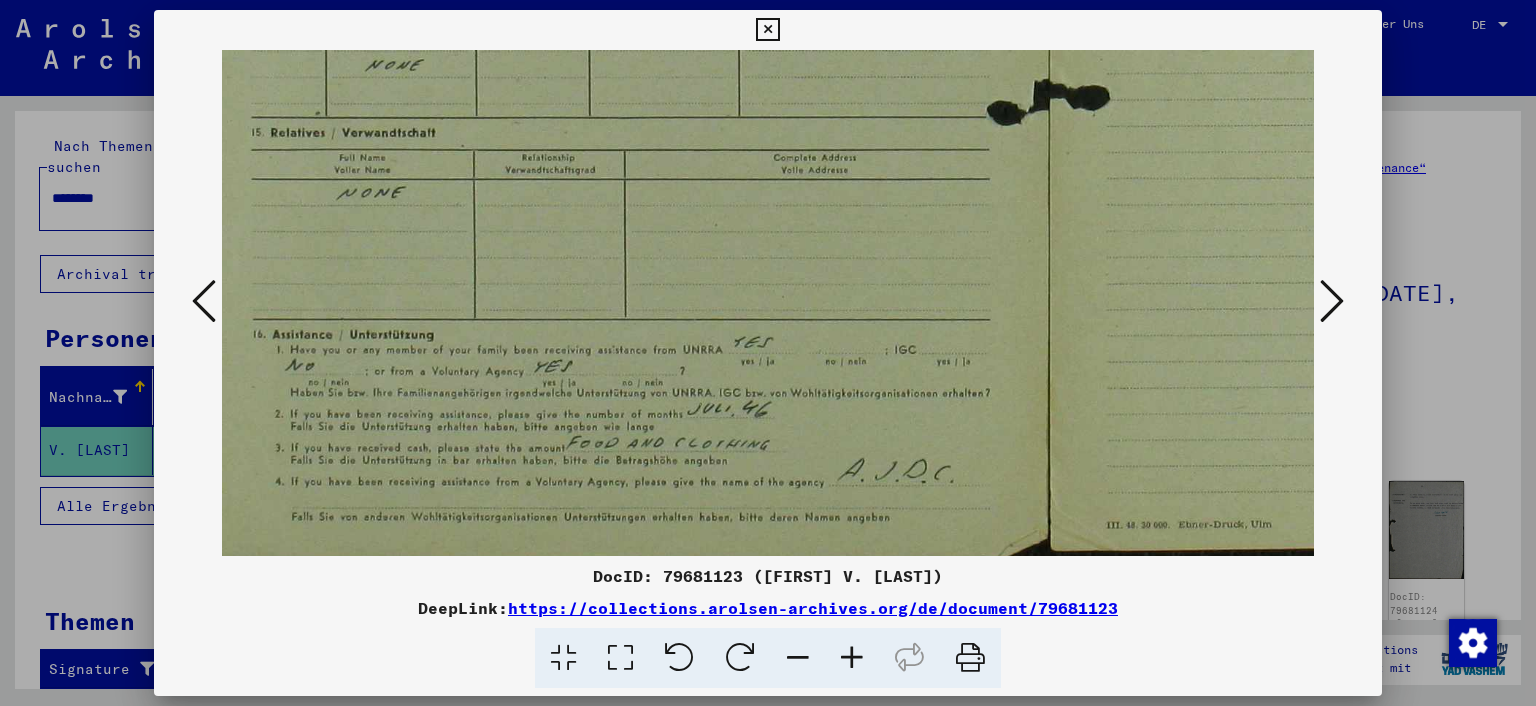 scroll, scrollTop: 732, scrollLeft: 36, axis: both 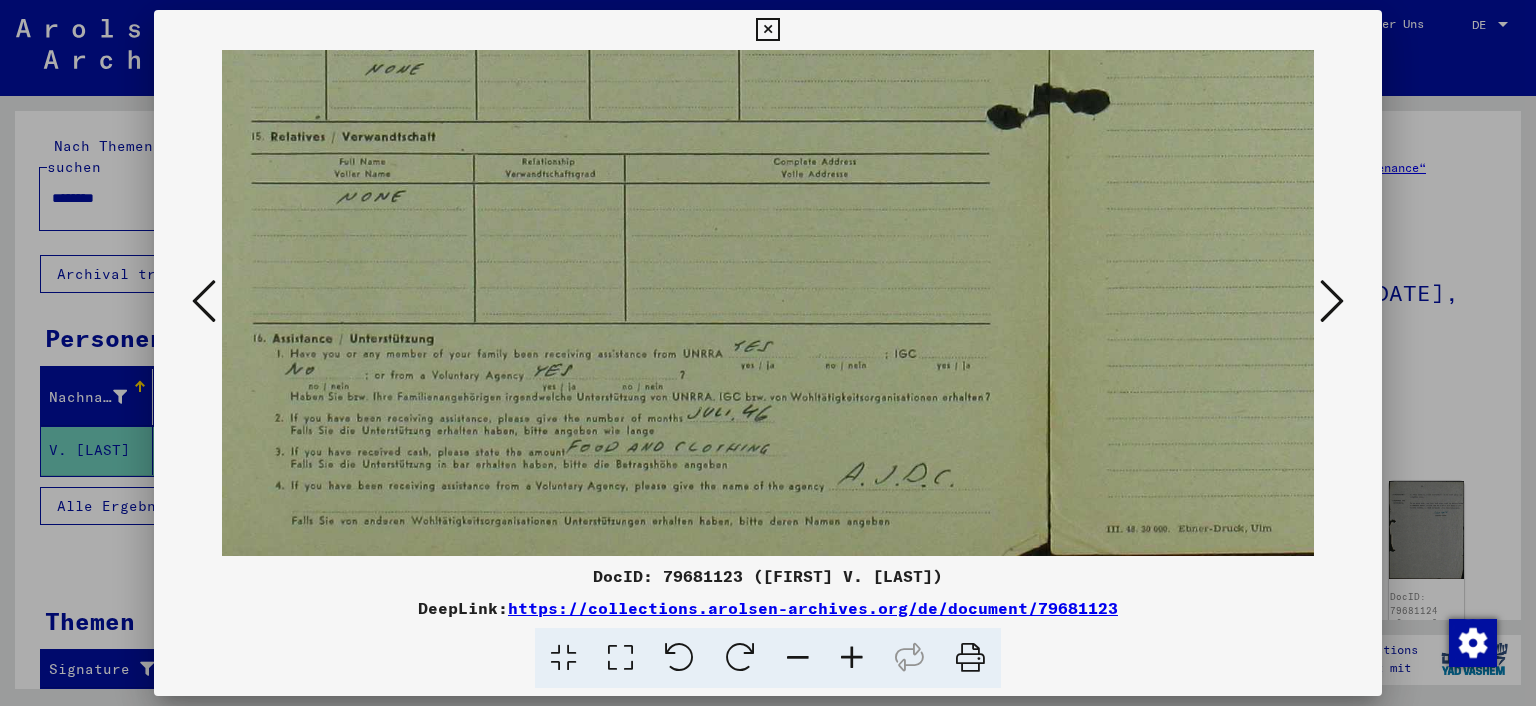 drag, startPoint x: 898, startPoint y: 473, endPoint x: 858, endPoint y: 430, distance: 58.728188 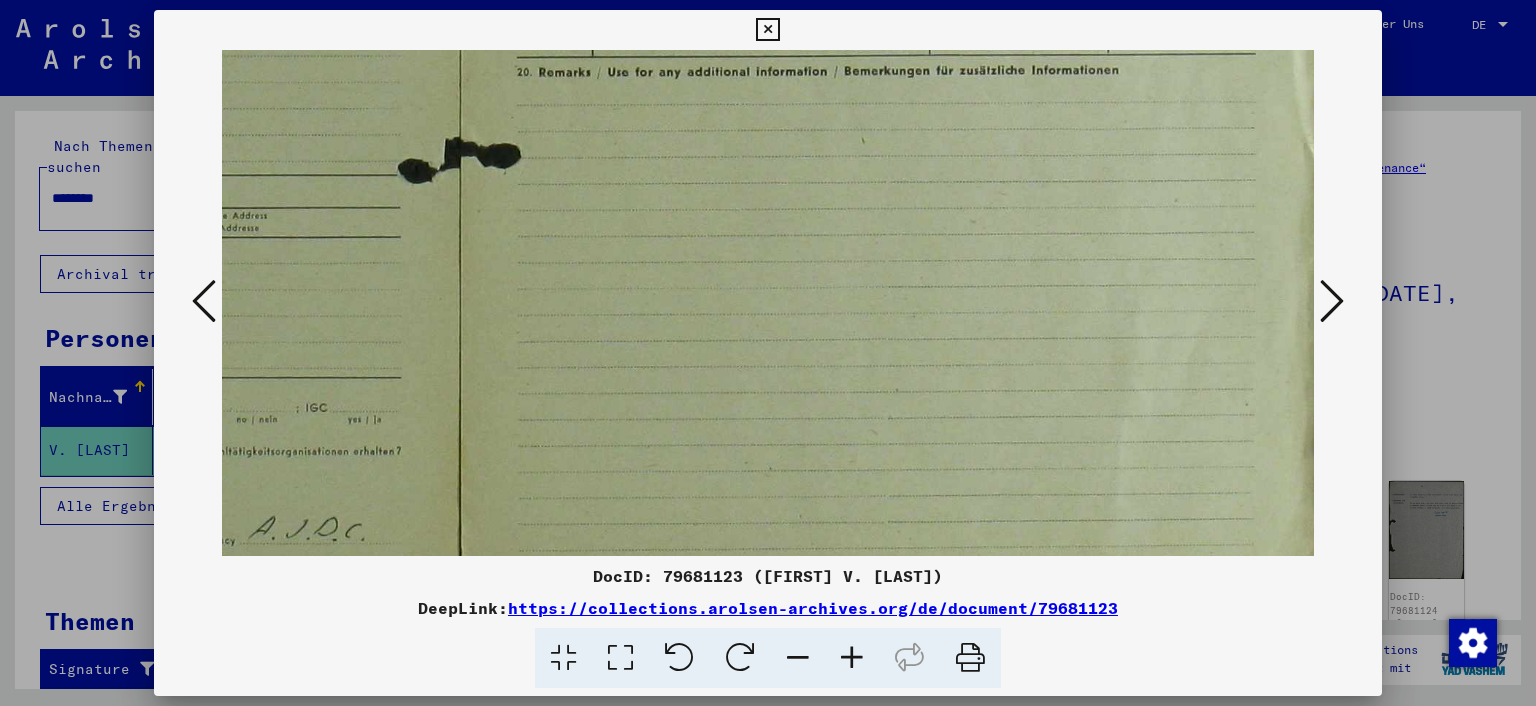 drag, startPoint x: 1074, startPoint y: 381, endPoint x: 387, endPoint y: 435, distance: 689.119 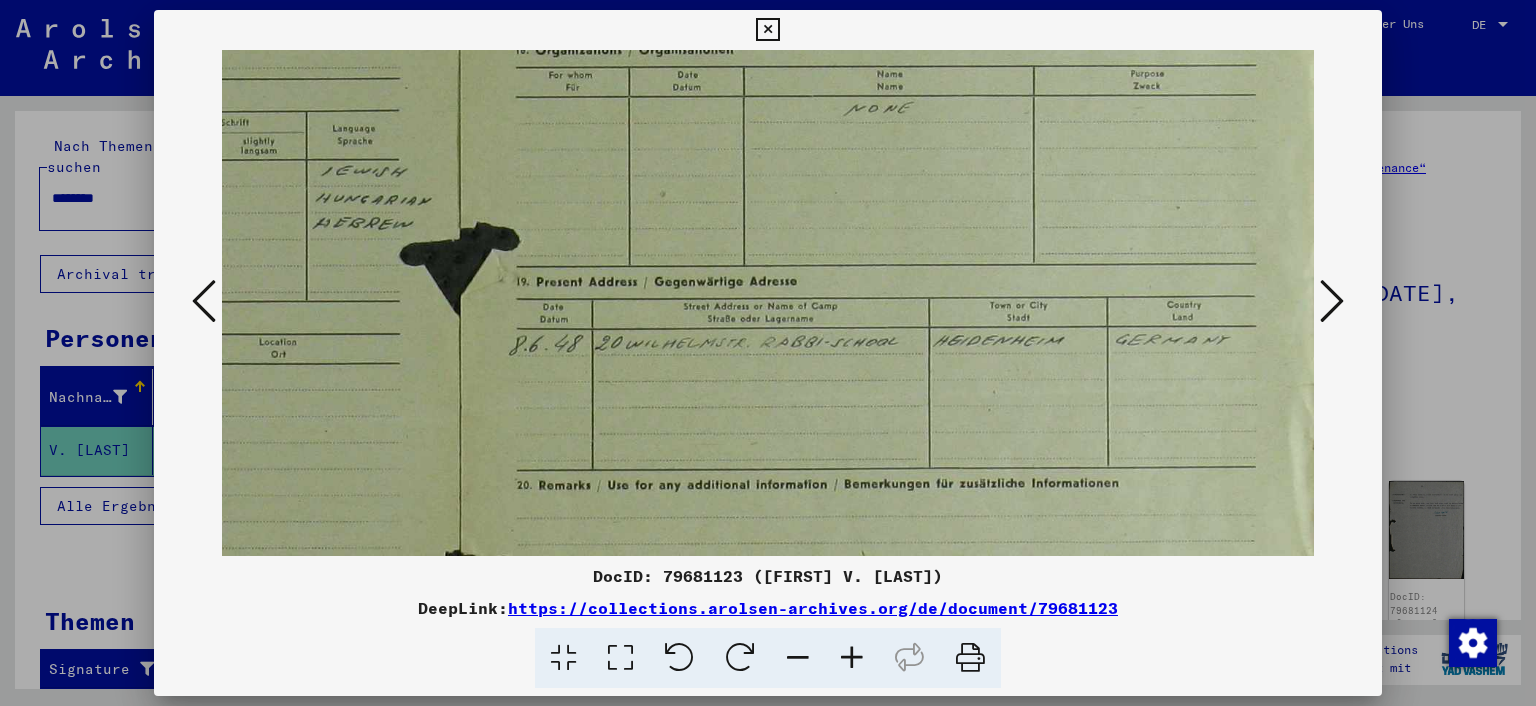 drag, startPoint x: 825, startPoint y: 423, endPoint x: 724, endPoint y: 593, distance: 197.73973 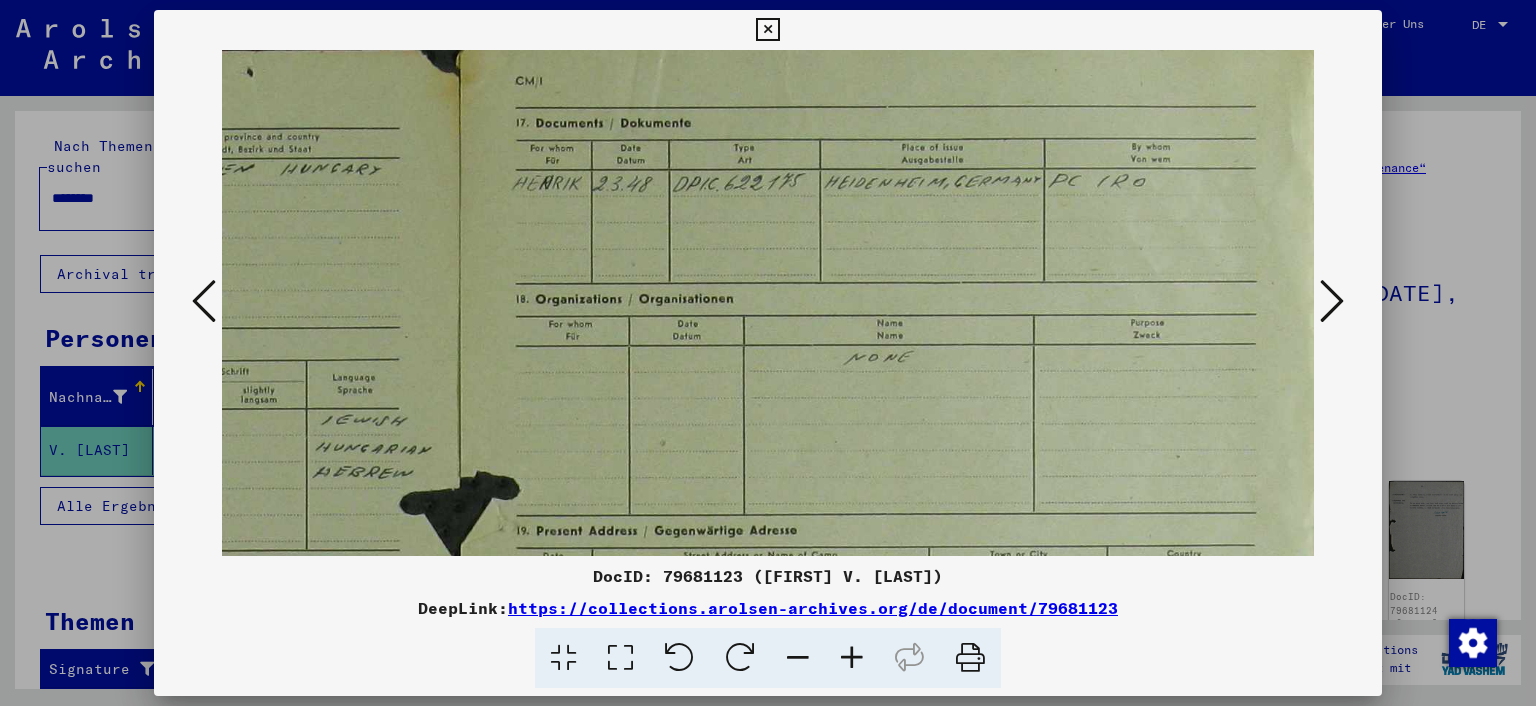 scroll, scrollTop: 0, scrollLeft: 625, axis: horizontal 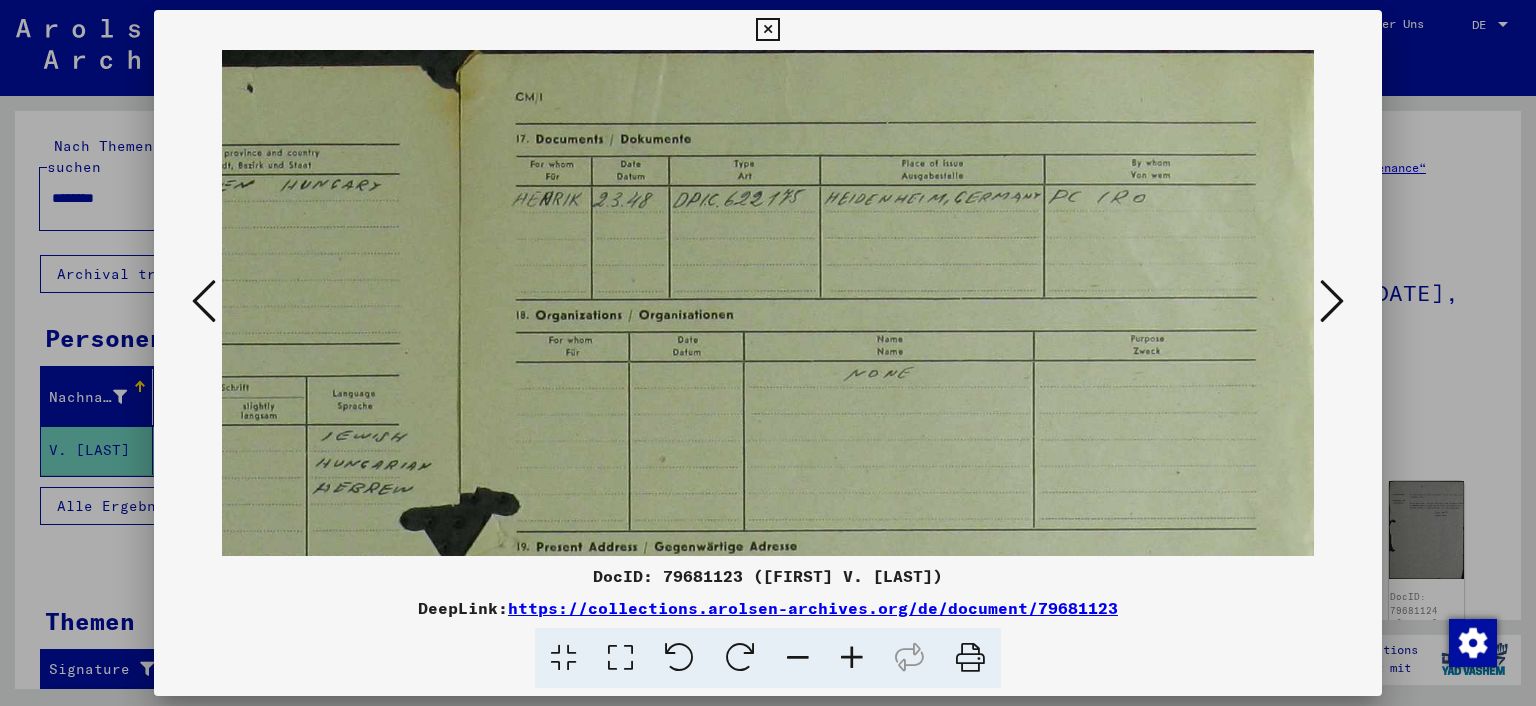 drag, startPoint x: 758, startPoint y: 362, endPoint x: 682, endPoint y: 403, distance: 86.35392 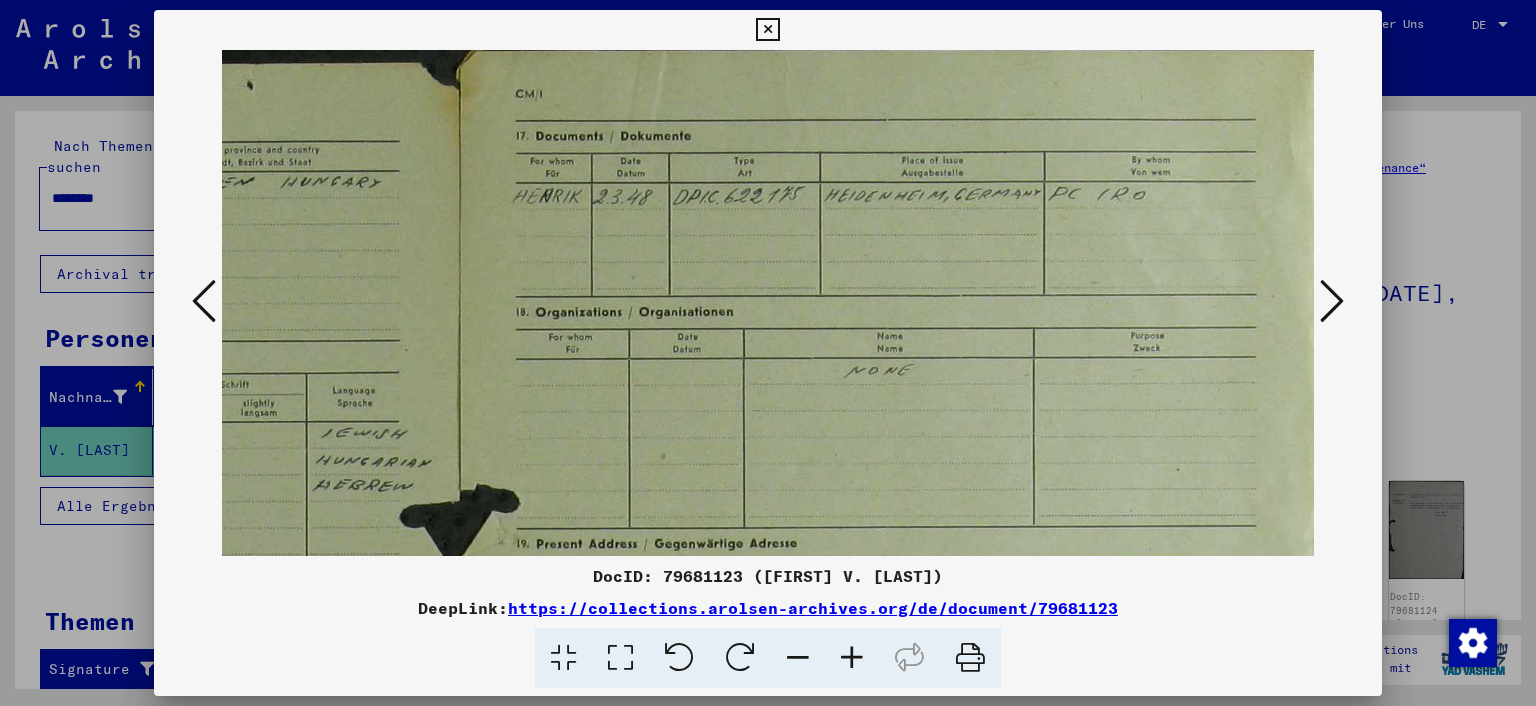 click at bounding box center (1332, 301) 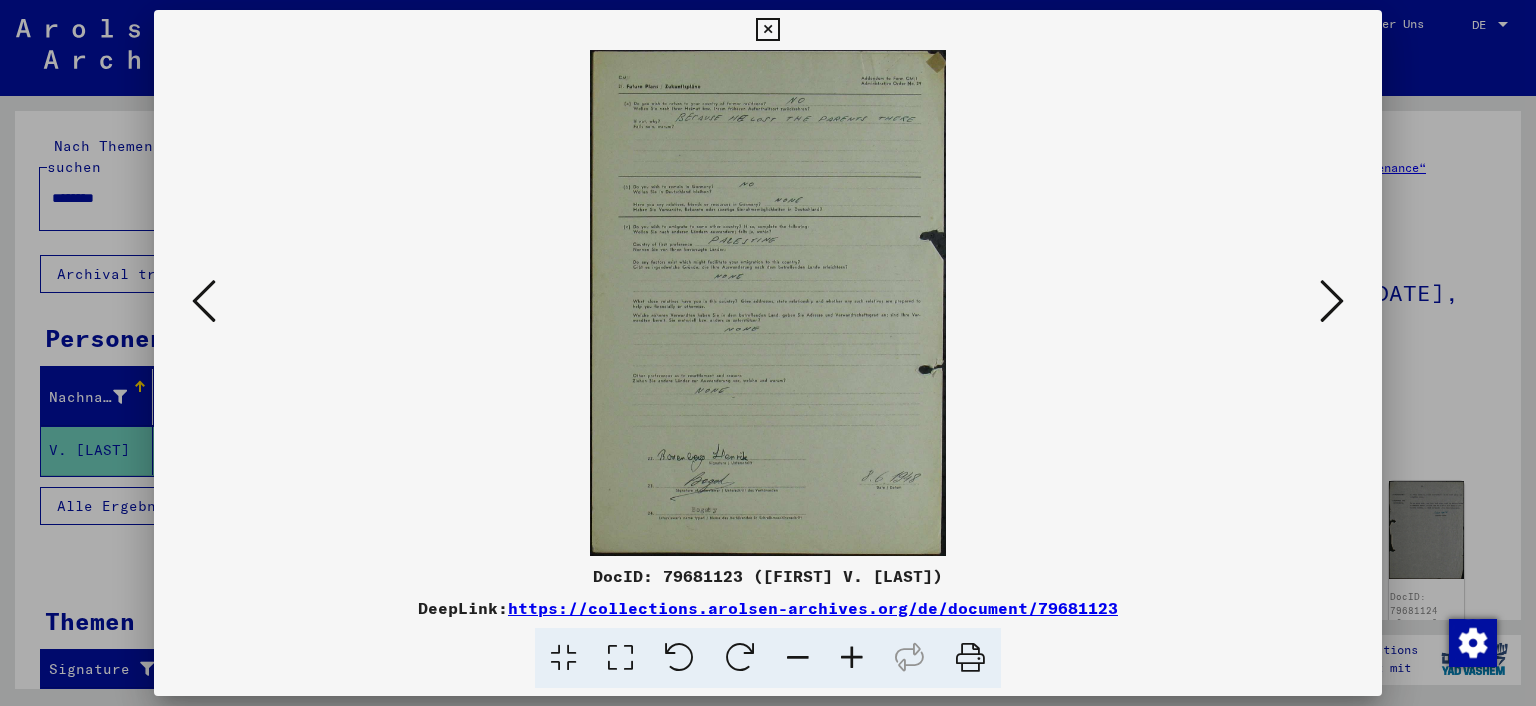 scroll, scrollTop: 0, scrollLeft: 0, axis: both 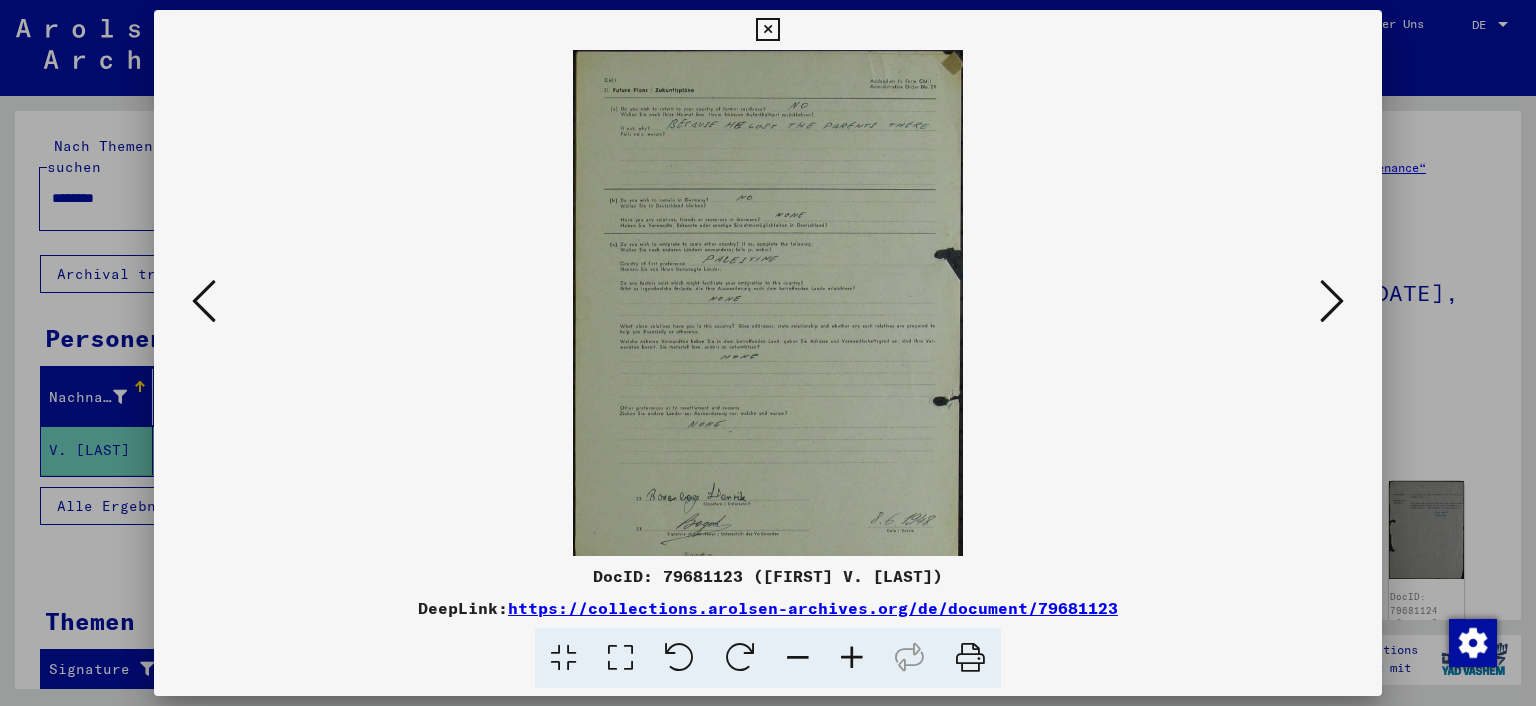 click at bounding box center (852, 658) 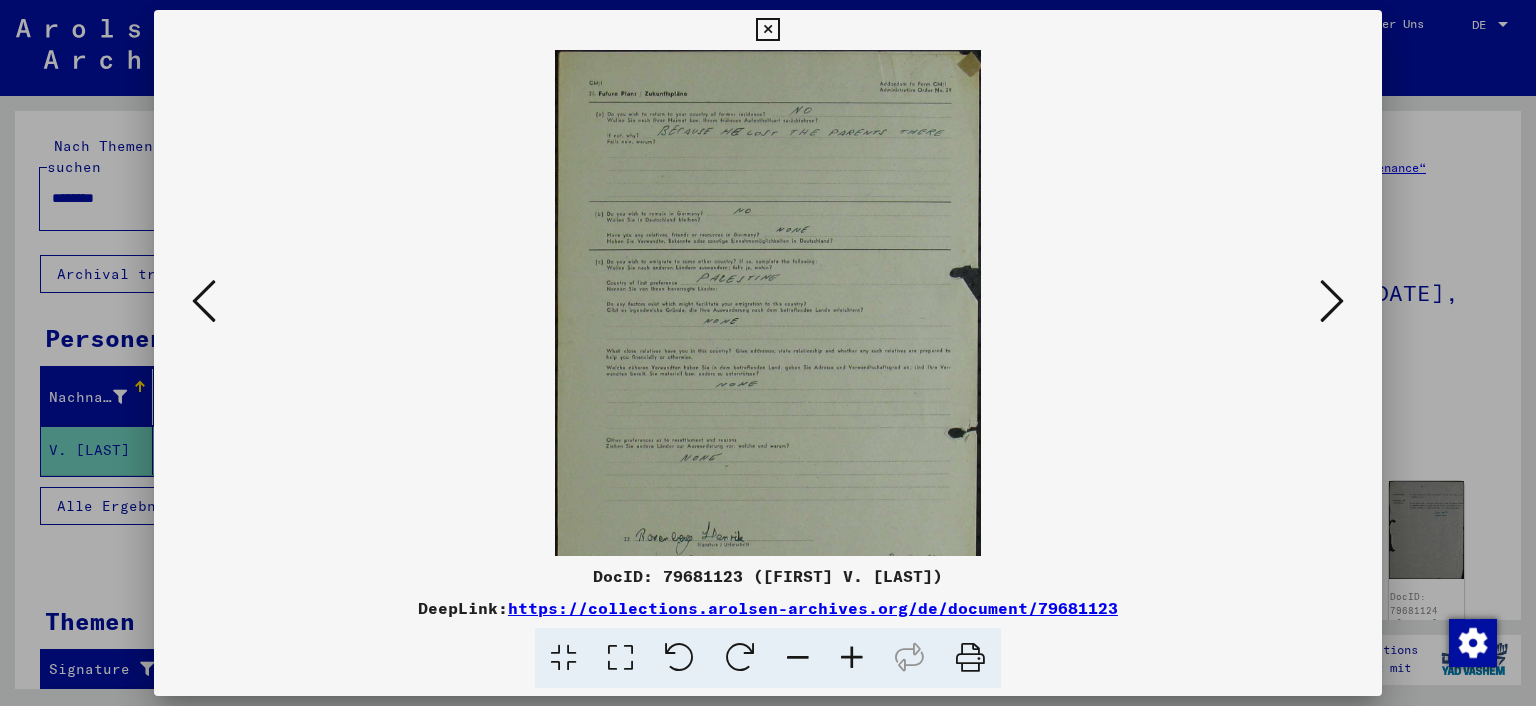 click at bounding box center [852, 658] 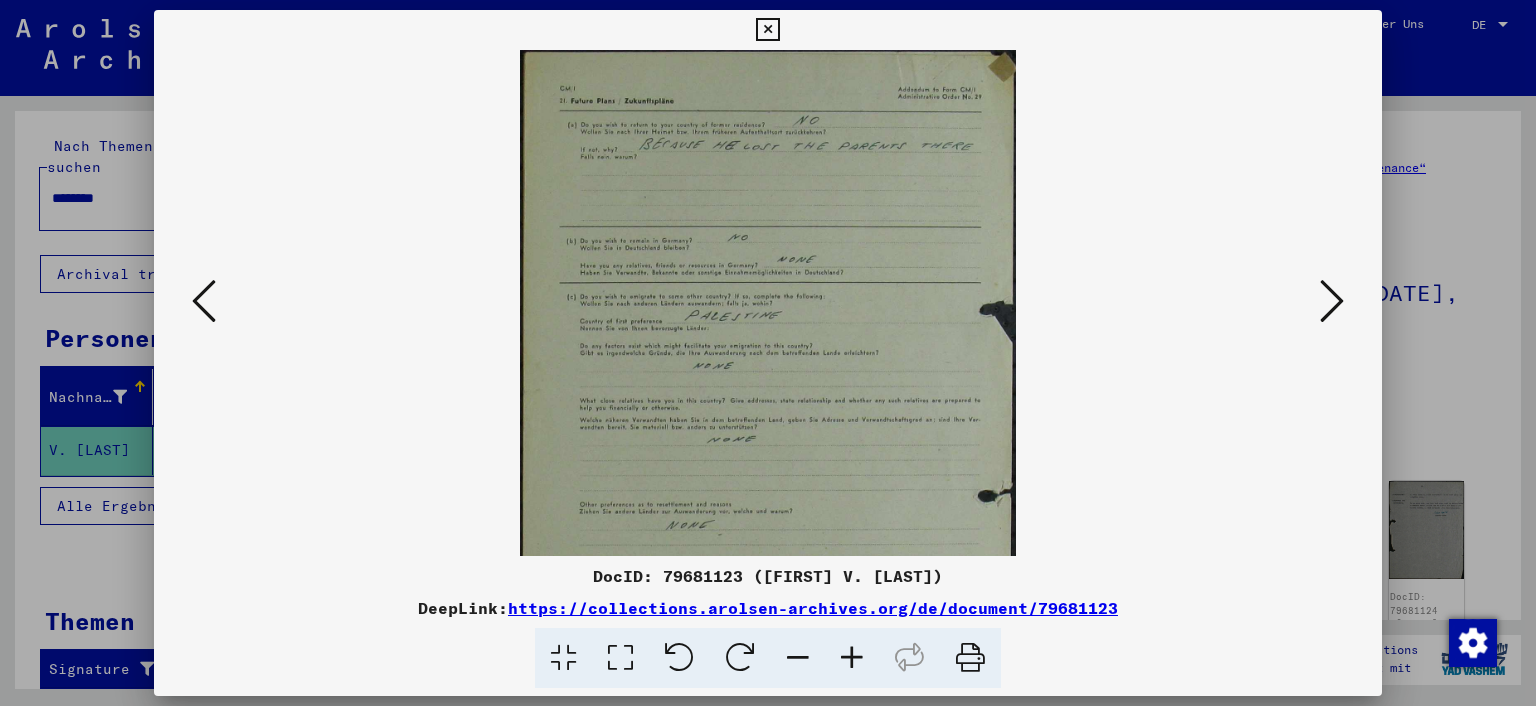 click at bounding box center (852, 658) 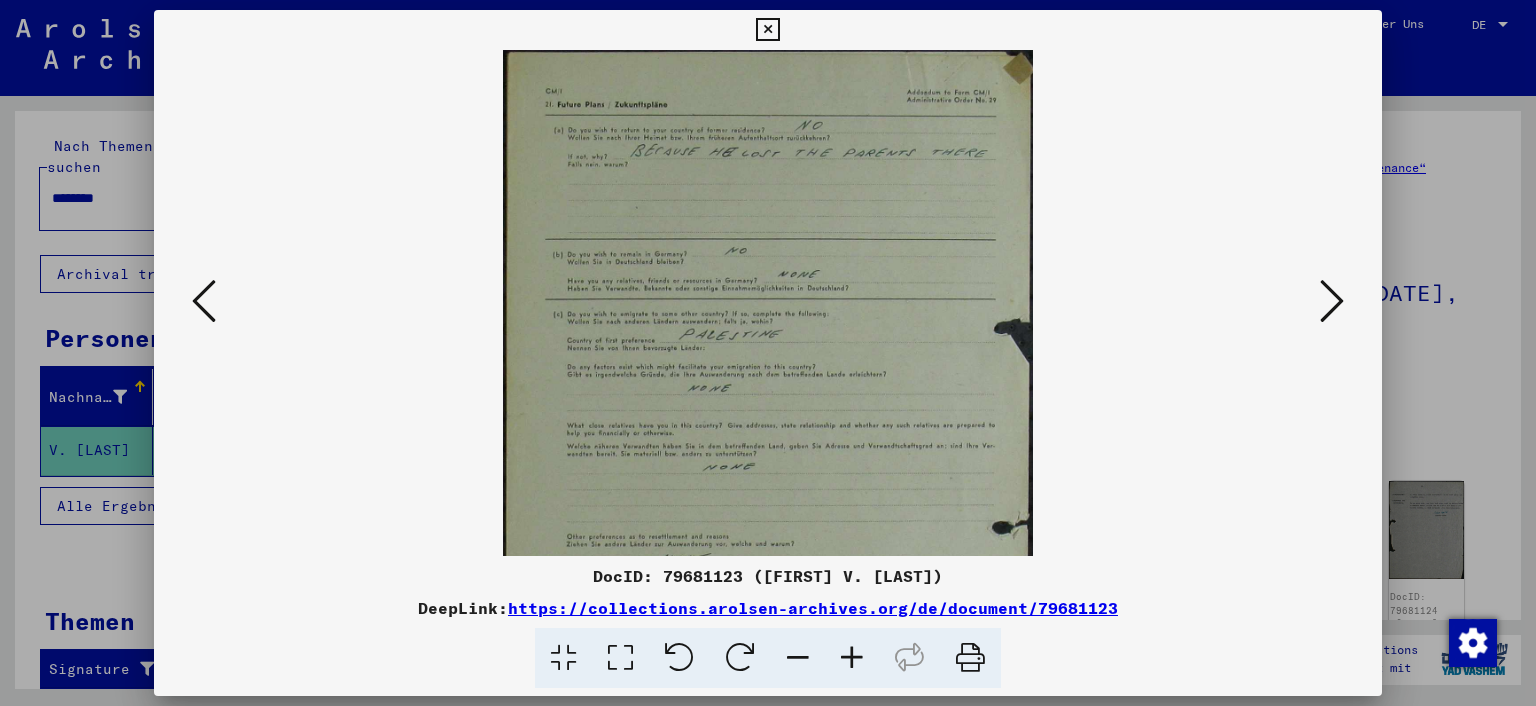 click at bounding box center [852, 658] 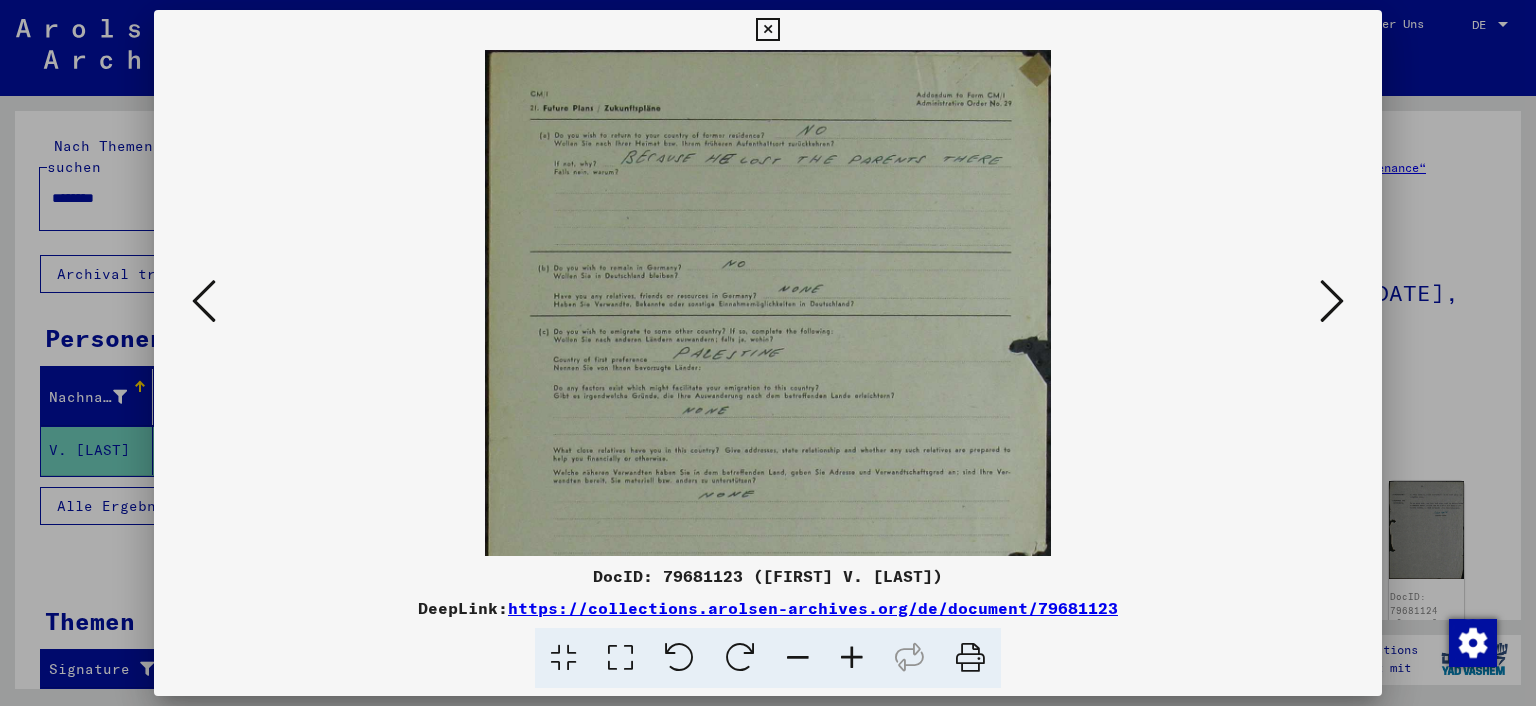 click at bounding box center [852, 658] 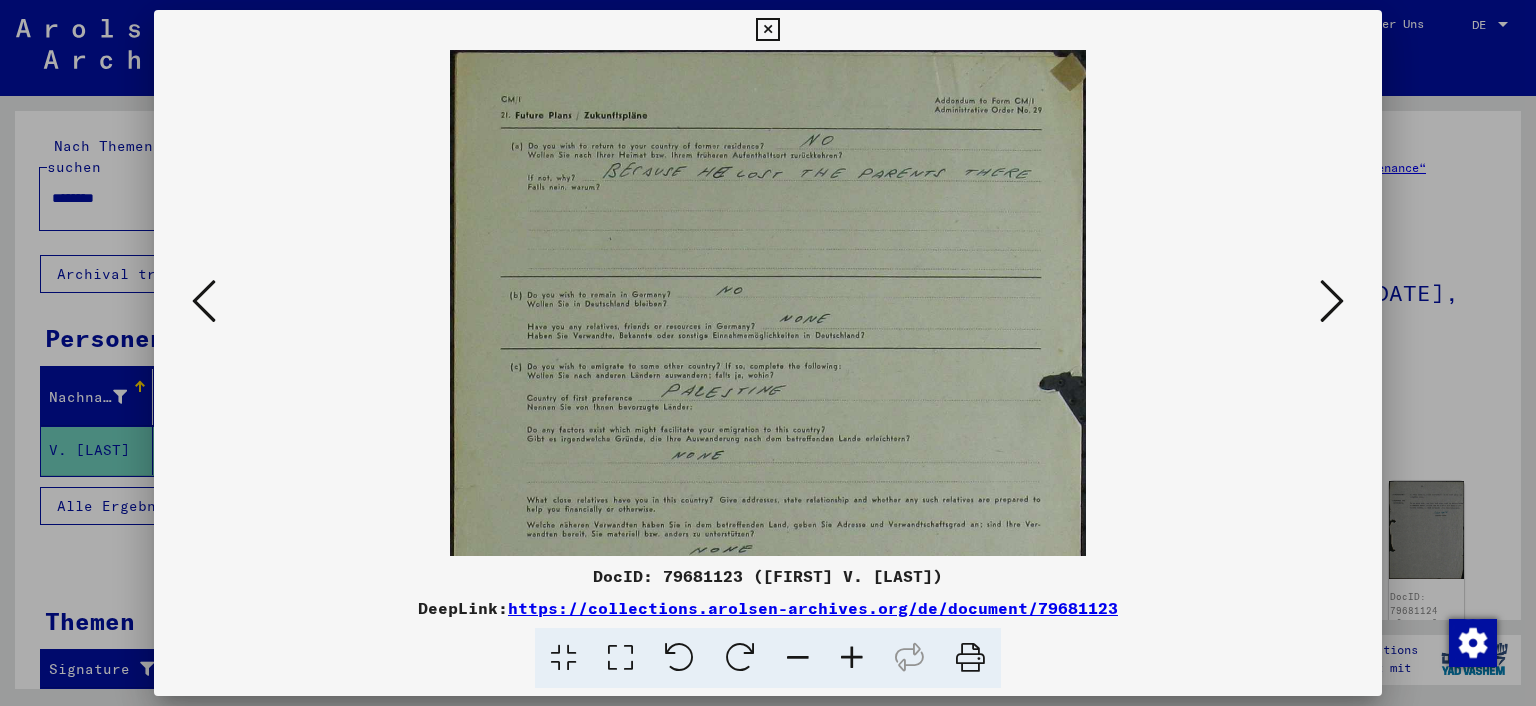 click at bounding box center (852, 658) 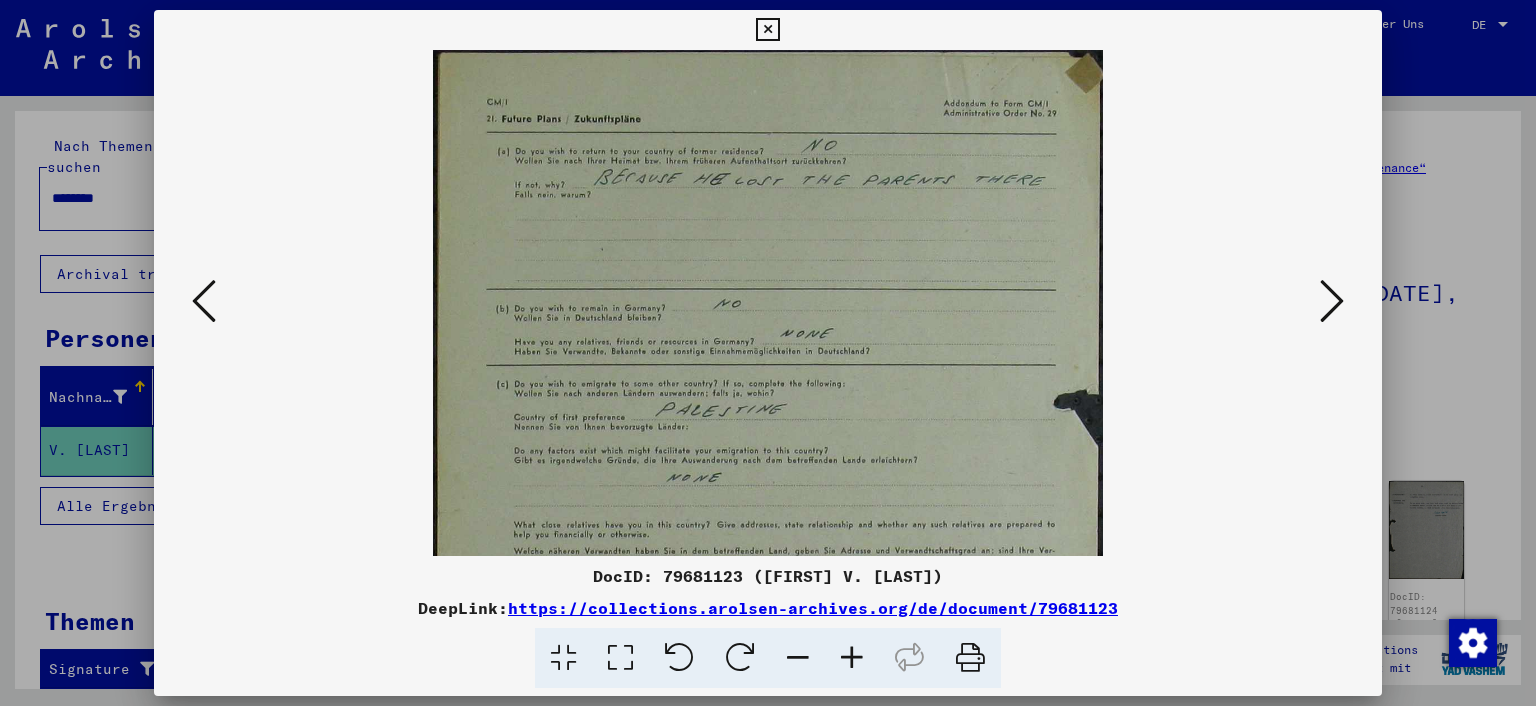 click at bounding box center [852, 658] 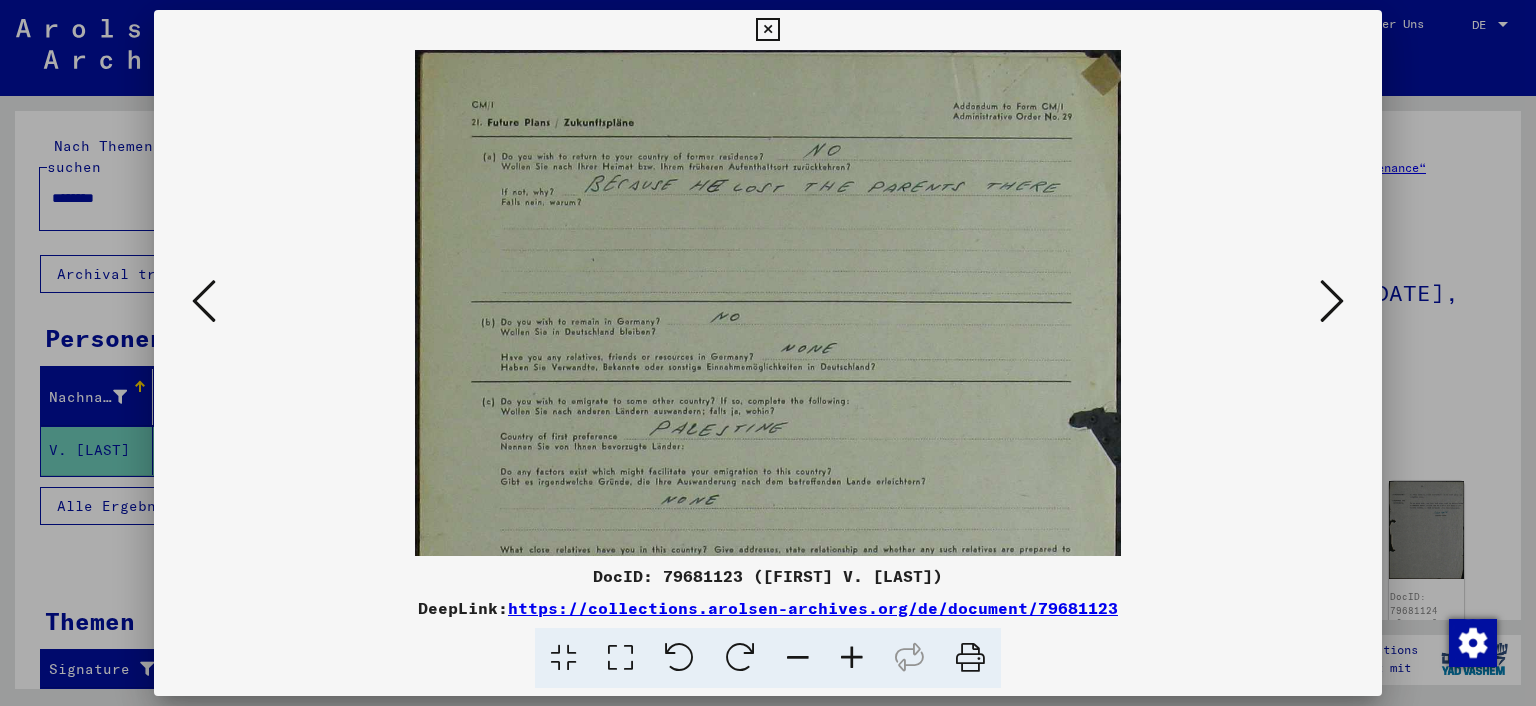 click at bounding box center [852, 658] 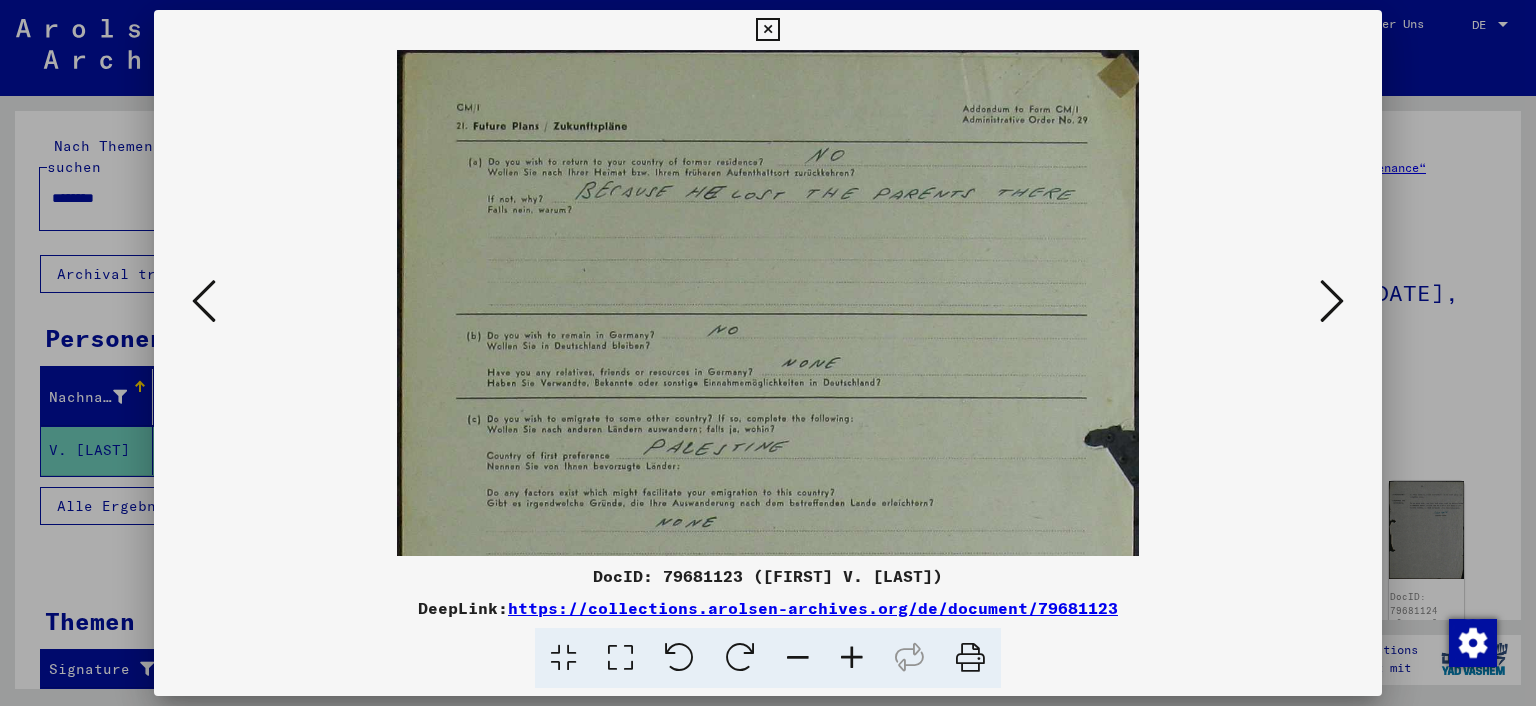 click at bounding box center (852, 658) 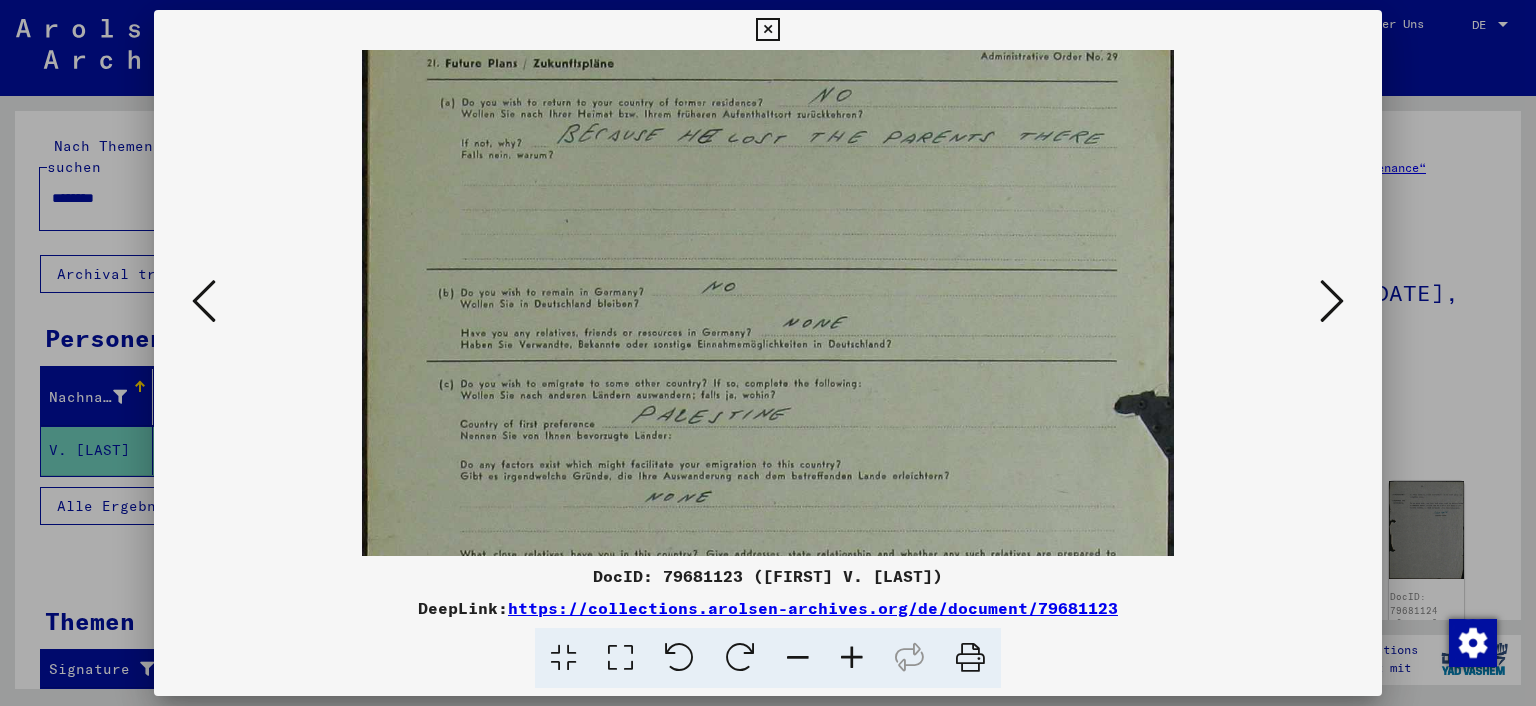 drag, startPoint x: 958, startPoint y: 474, endPoint x: 989, endPoint y: 325, distance: 152.19067 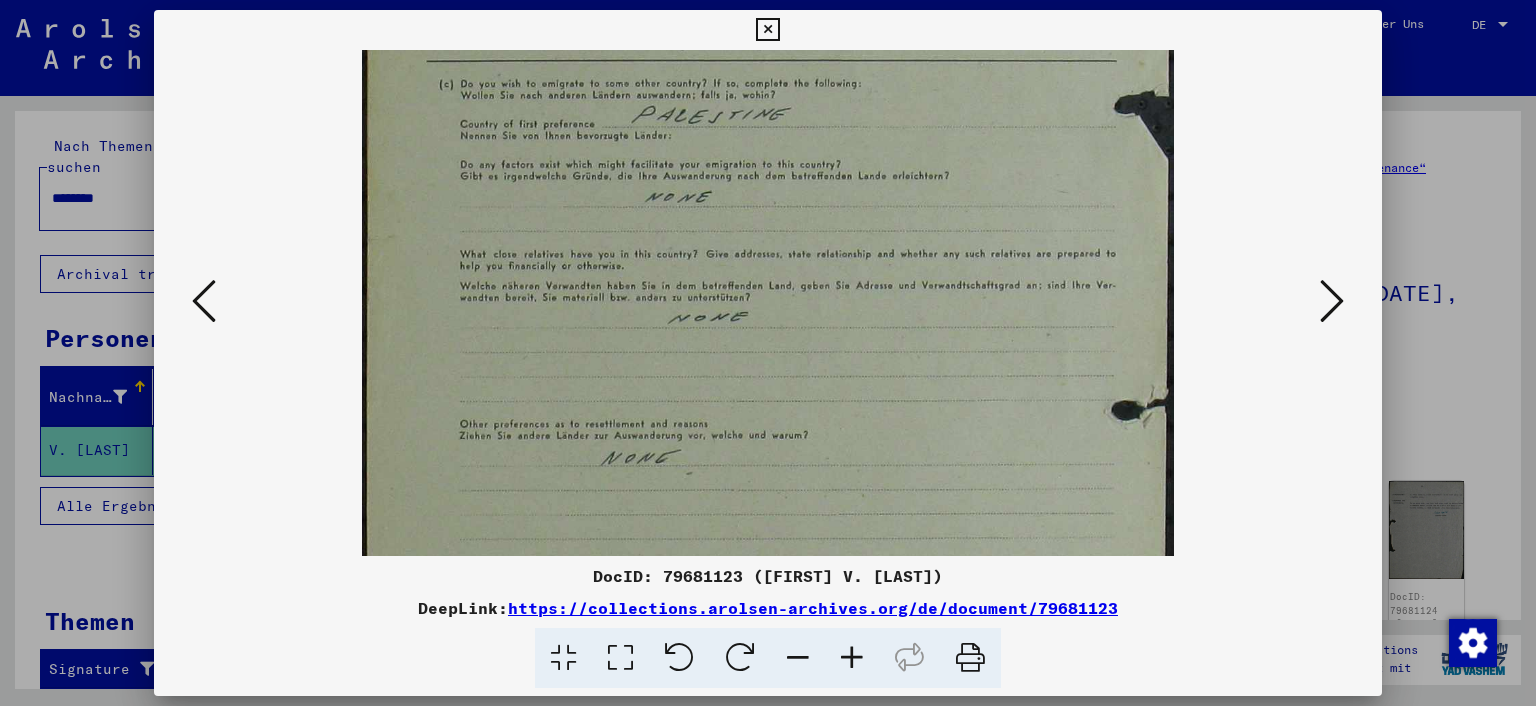drag, startPoint x: 823, startPoint y: 403, endPoint x: 793, endPoint y: 148, distance: 256.75864 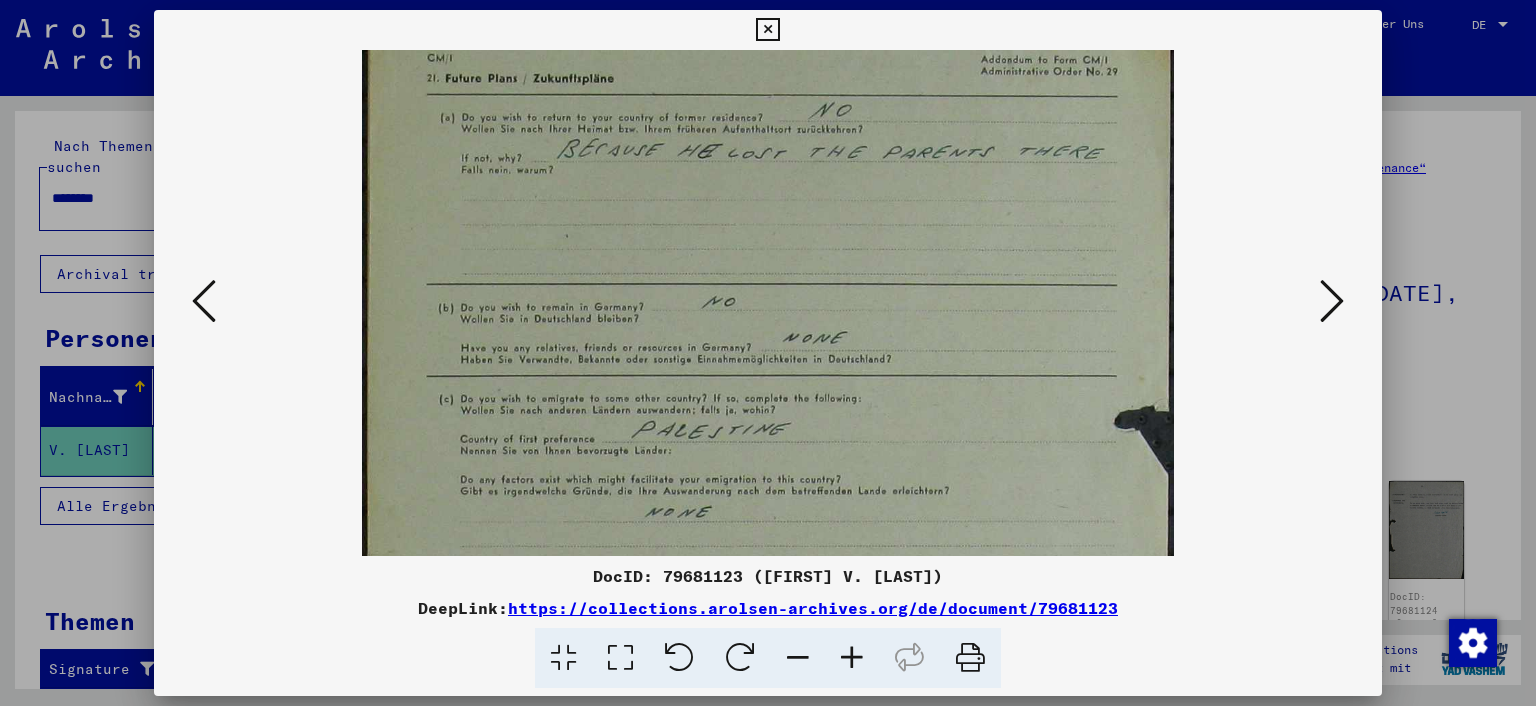 drag, startPoint x: 775, startPoint y: 331, endPoint x: 696, endPoint y: 689, distance: 366.61288 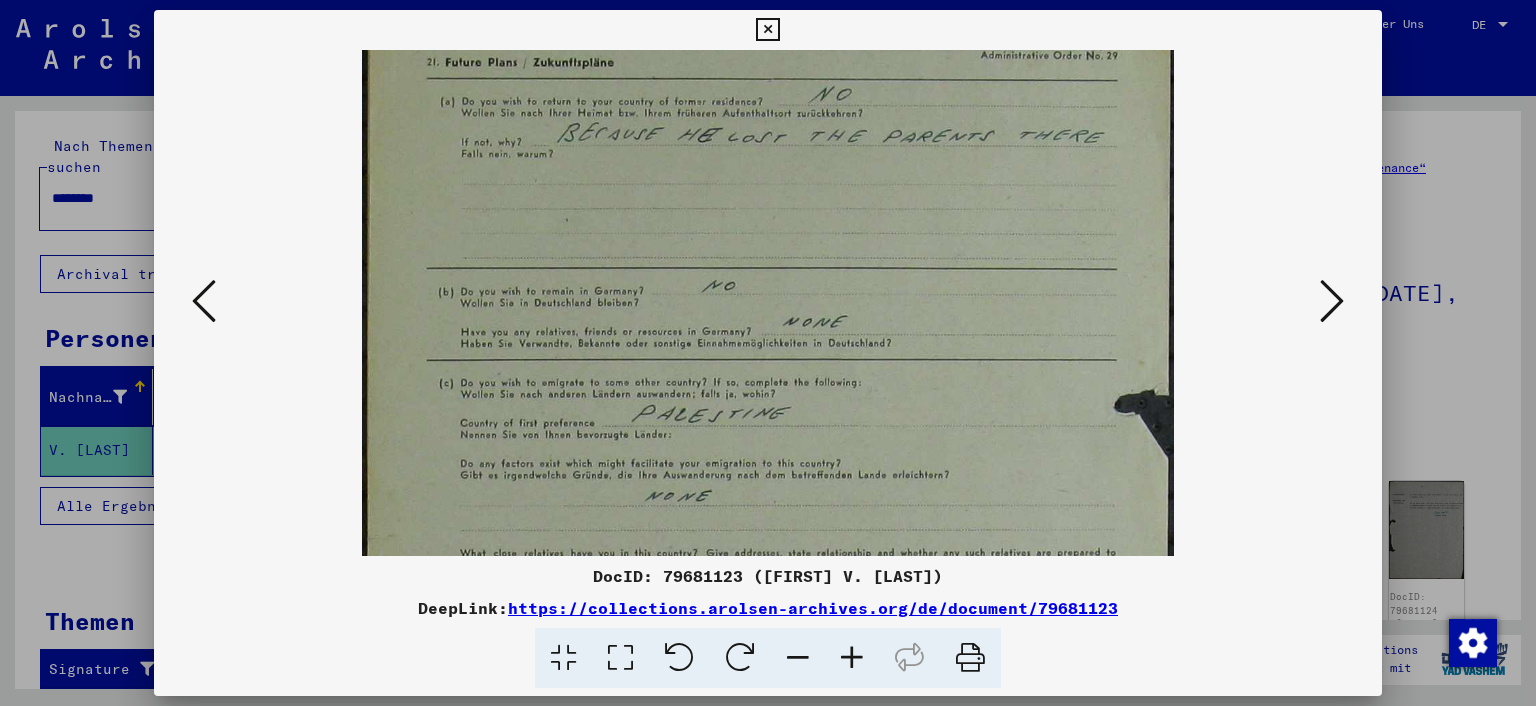 drag, startPoint x: 1371, startPoint y: 27, endPoint x: 1366, endPoint y: 38, distance: 12.083046 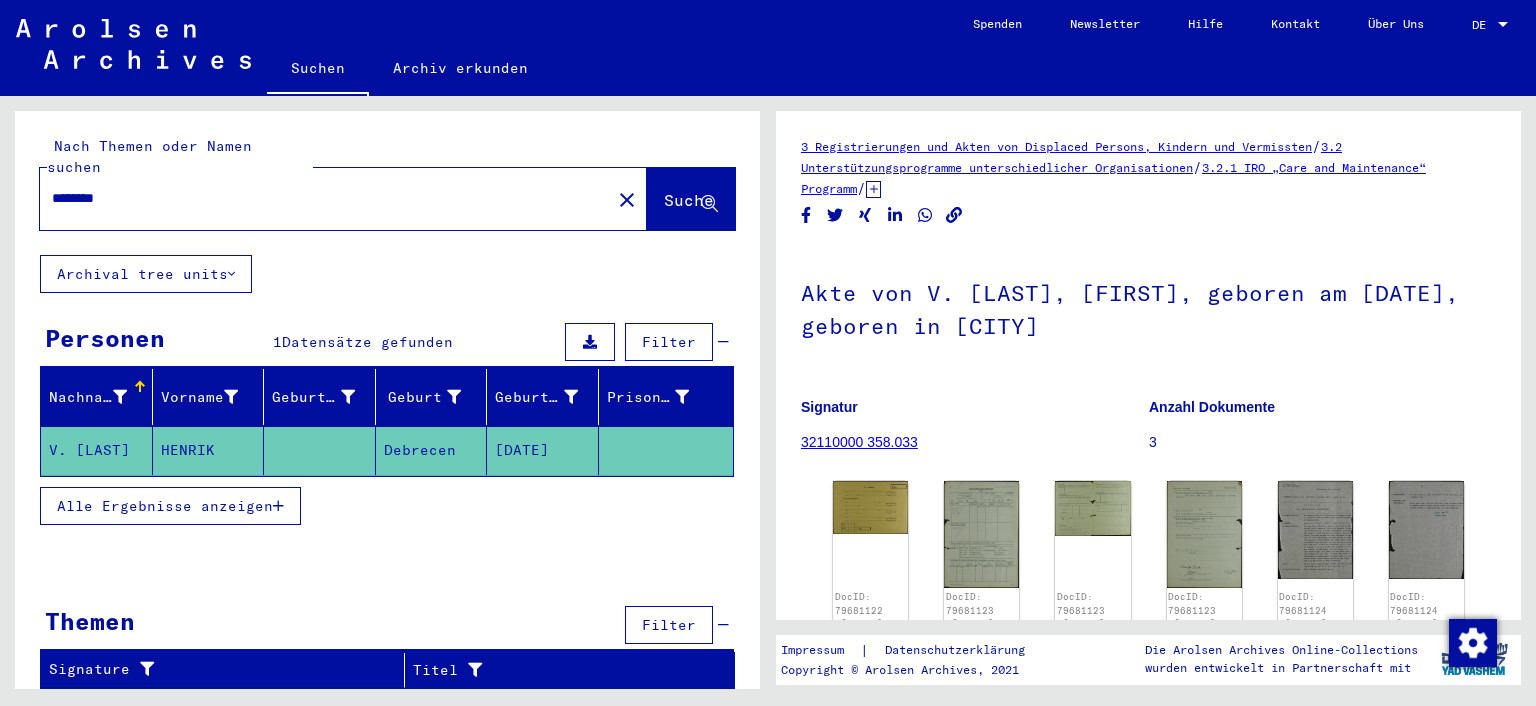 click on "3 Registrierungen und Akten von Displaced Persons, Kindern und Vermissten   /   3.2 Unterstützungsprogramme unterschiedlicher Organisationen   /   3.2.1 IRO „Care and Maintenance“ Programm   /   3.2.1.1 CM/1 Akten aus Deutschland   /   CM/1 Akten aus Deutschland, A-Z   /   Akten mit Namen ab V. BOGATKO   /  Akte von V. [LAST], [FIRST], geboren am [DATE], geboren in [CITY]  Signatur 32110000 358.033 Anzahl Dokumente 3 DocID: 79681122 ([FIRST] V. [LAST]) DocID: 79681123 ([FIRST] V. [LAST]) DocID: 79681123 ([FIRST] V. [LAST]) DocID: 79681123 ([FIRST] V. [LAST]) DocID: 79681124 ([FIRST] V. [LAST]) DocID: 79681124 ([FIRST] V. [LAST]) See comments created before January 2022" 